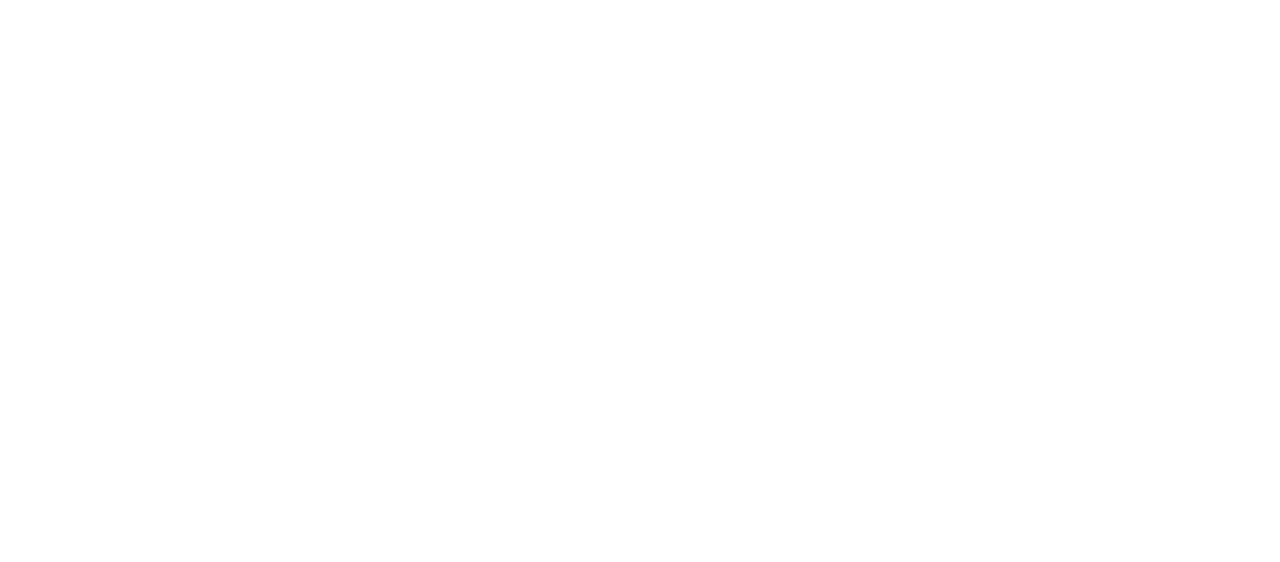 scroll, scrollTop: 0, scrollLeft: 0, axis: both 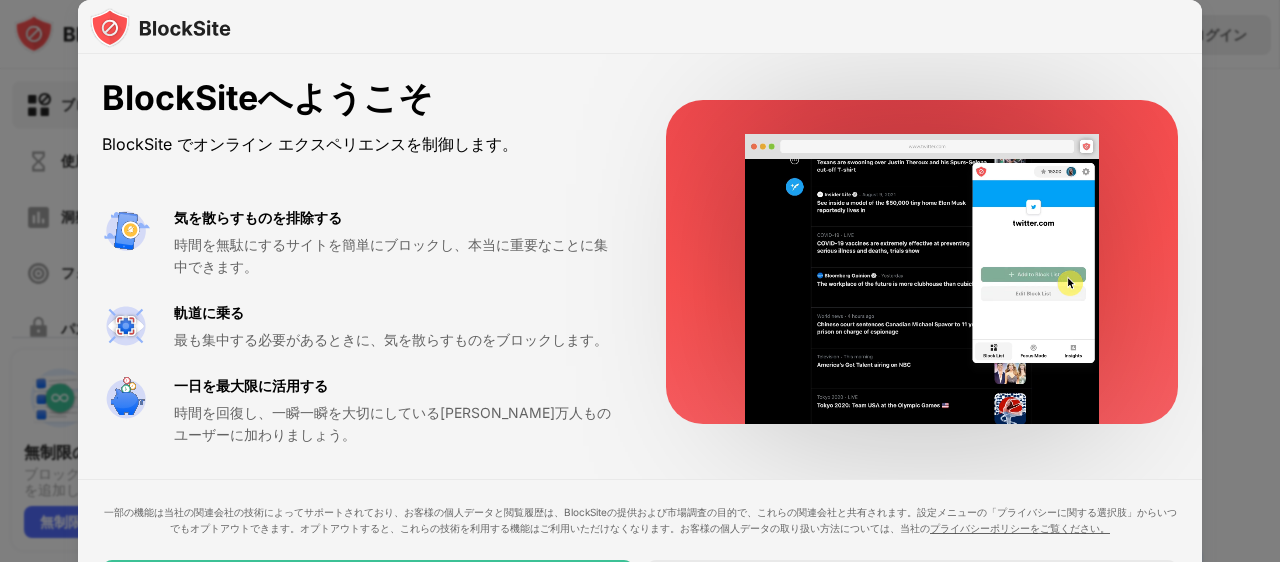 click at bounding box center [640, 281] 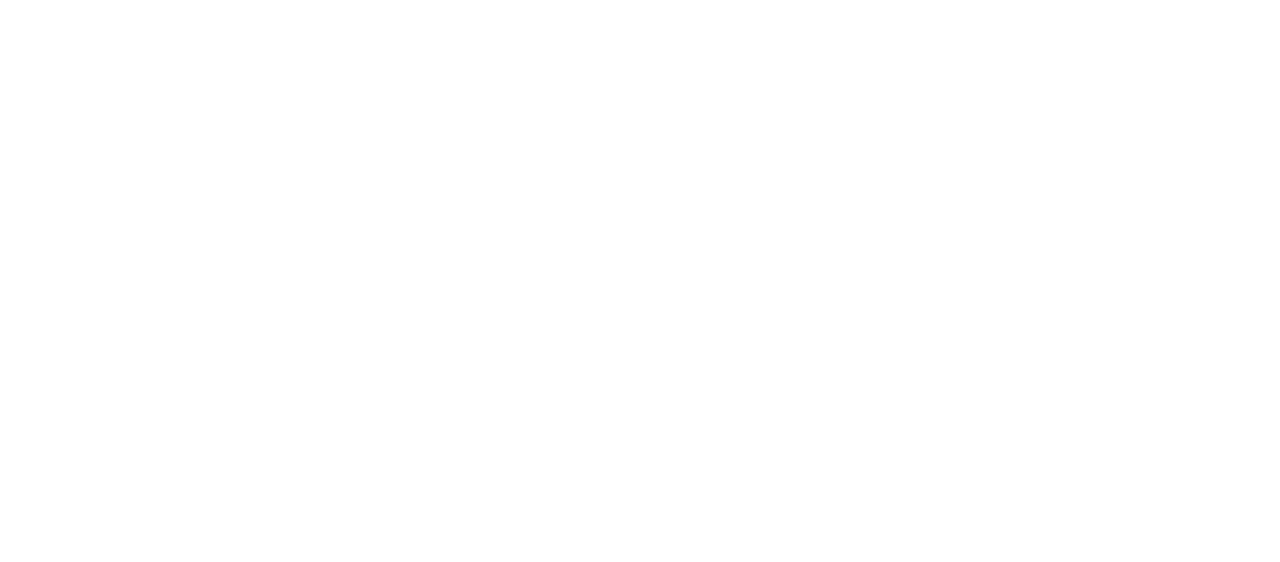 scroll, scrollTop: 0, scrollLeft: 0, axis: both 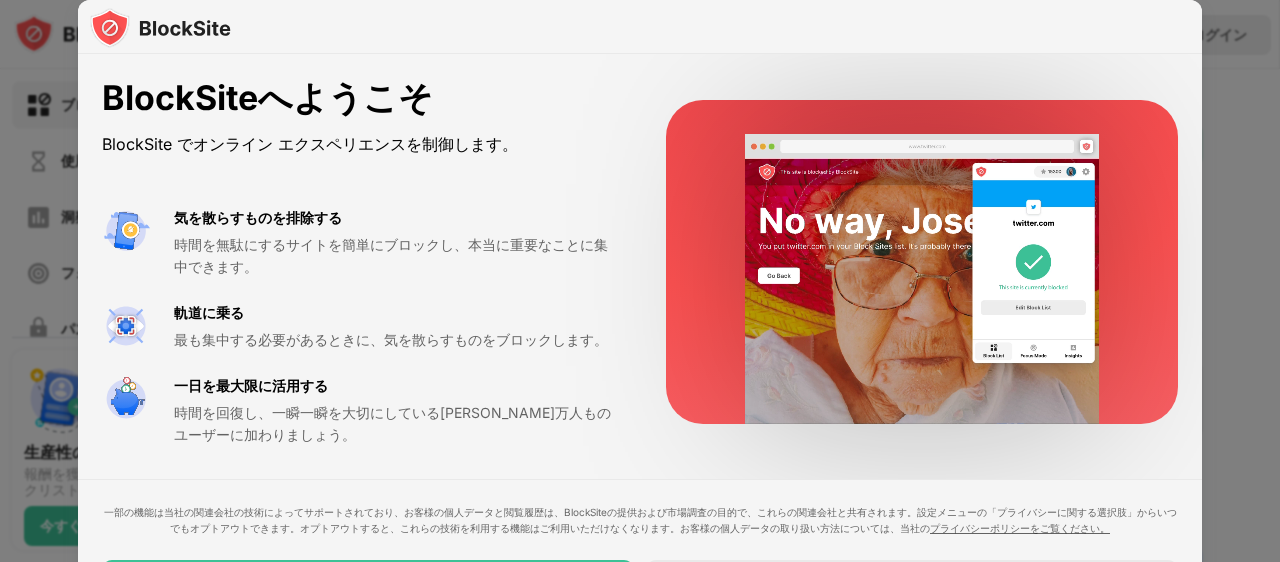 click on "BlockSiteへようこそ BlockSite でオンライン エクスペリエンスを制御します。 気を散らすものを排除する 時間を無駄にするサイトを簡単にブロックし、本当に重要なことに集中できます。 軌道に乗る 最も集中する必要があるときに、気を散らすものをブロックします。 一日を最大限に活用する 時間を回復し、一瞬一瞬を大切にしている何百万人ものユーザーに加わりましょう。" at bounding box center [640, 262] 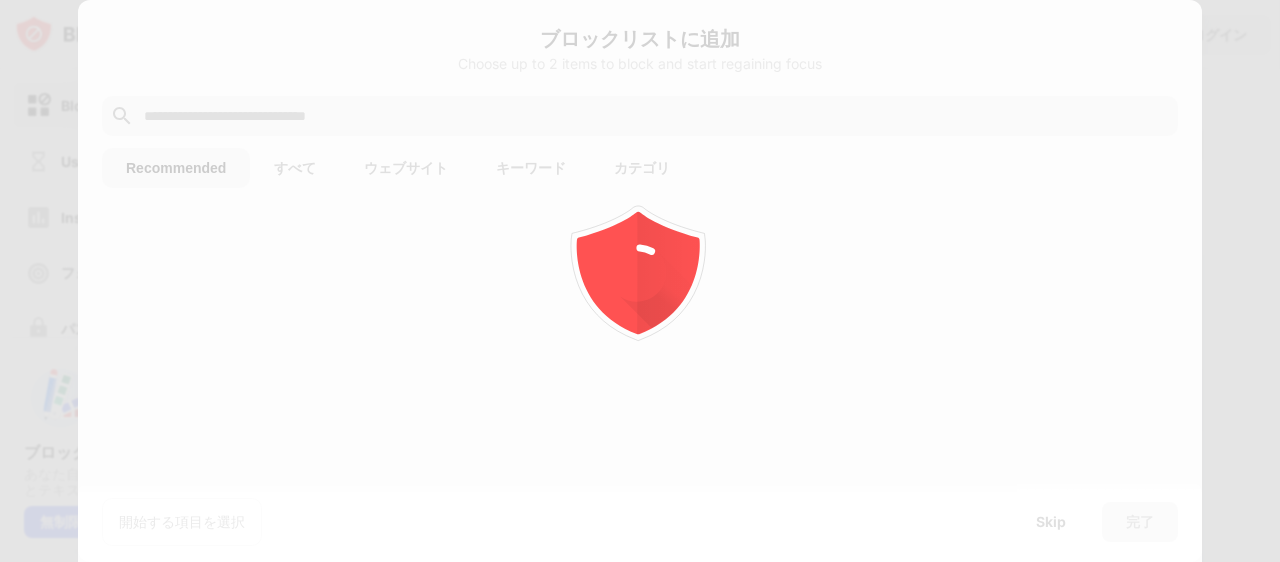 scroll, scrollTop: 0, scrollLeft: 0, axis: both 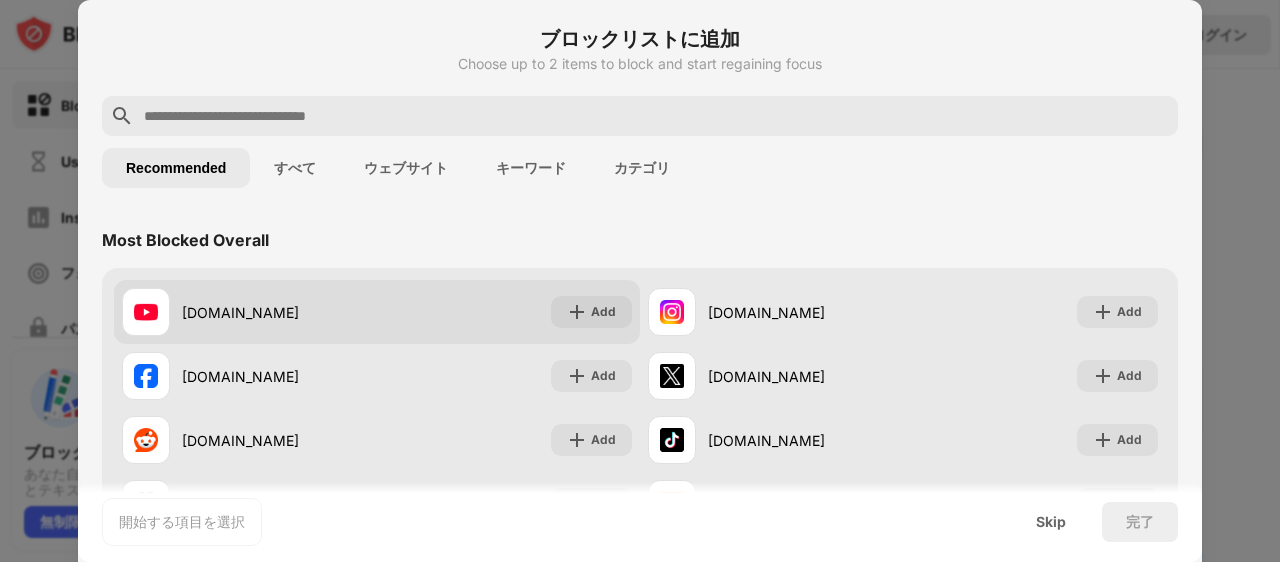 click on "youtube.com" at bounding box center [279, 312] 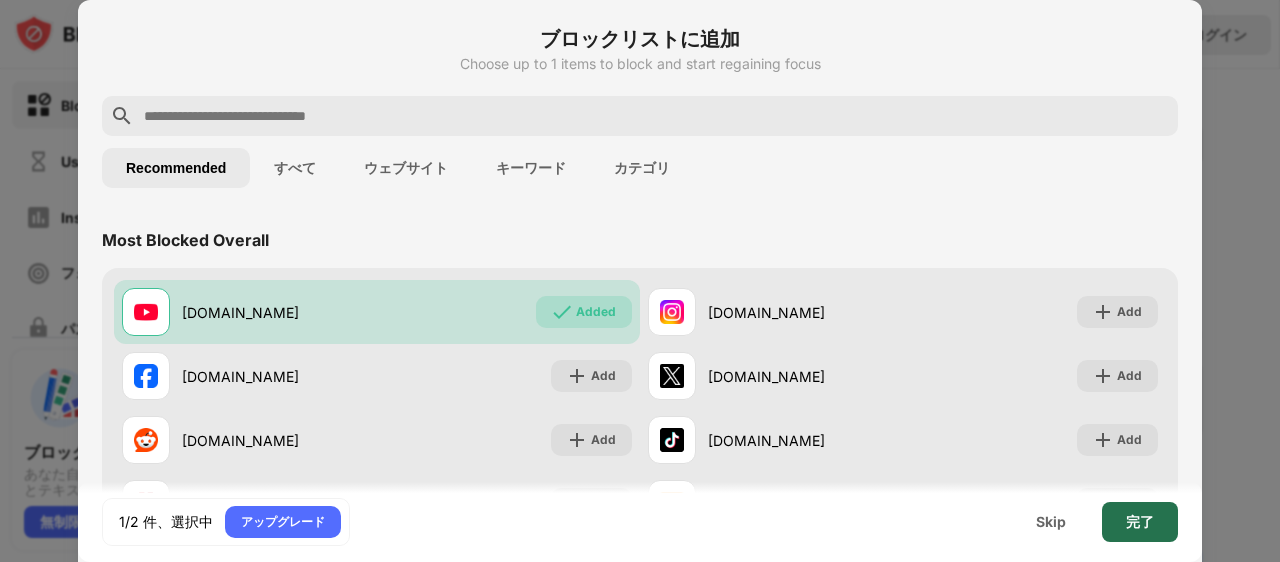 click on "完了" at bounding box center (1140, 522) 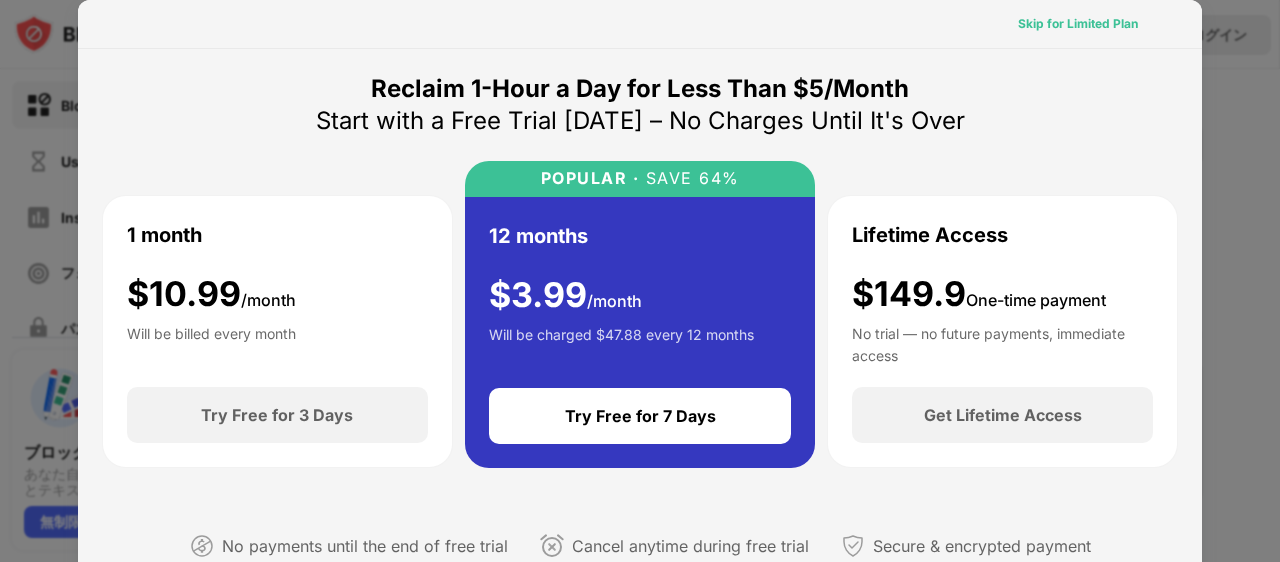 click on "Skip for Limited Plan" at bounding box center [1078, 24] 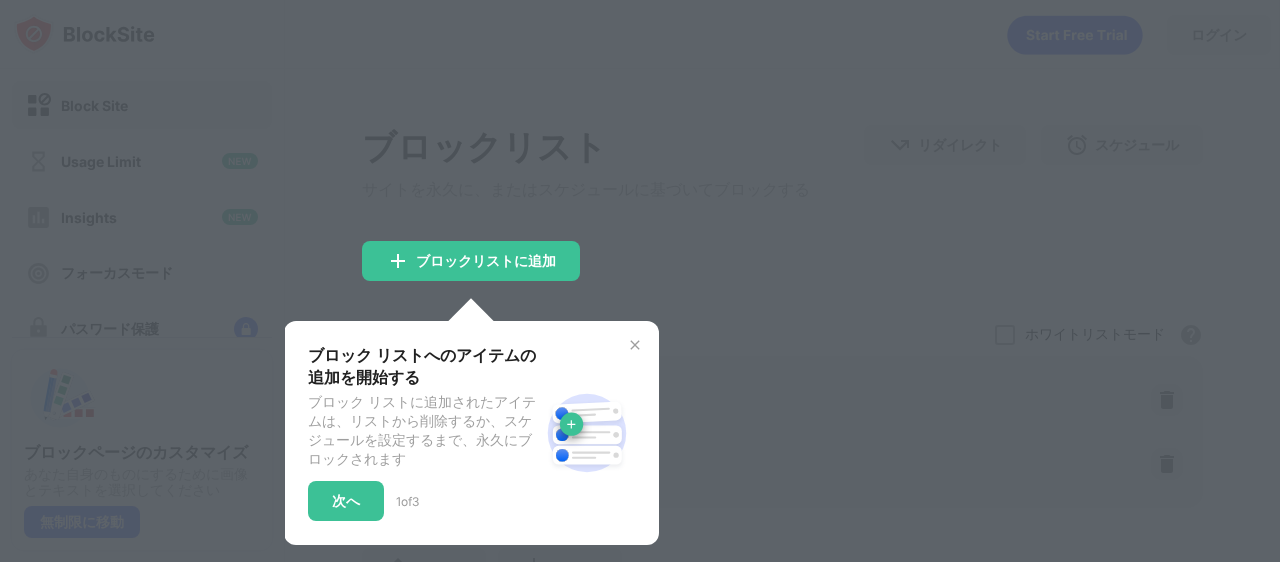 click at bounding box center (640, 281) 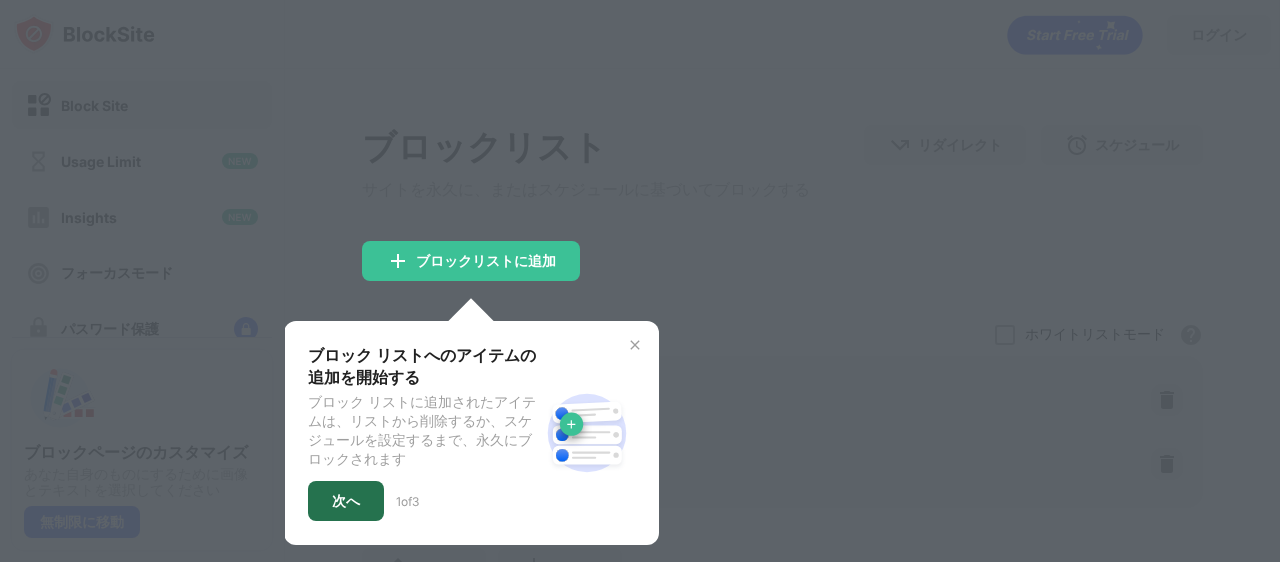 click on "次へ" at bounding box center [346, 501] 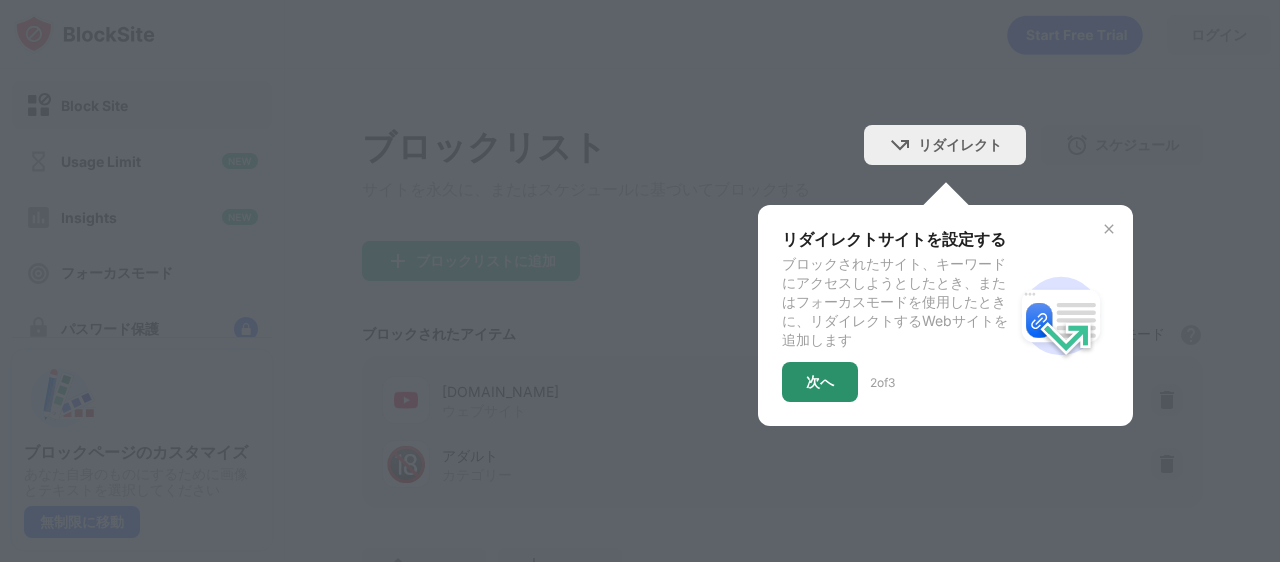 click on "次へ" at bounding box center [820, 382] 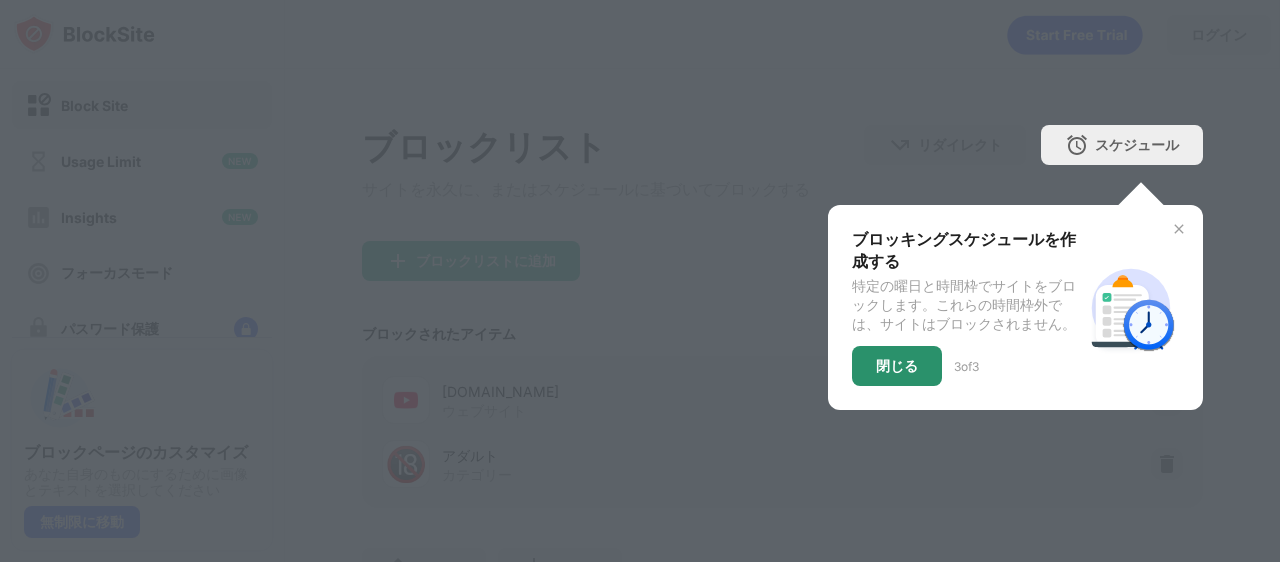 click on "閉じる" at bounding box center (897, 366) 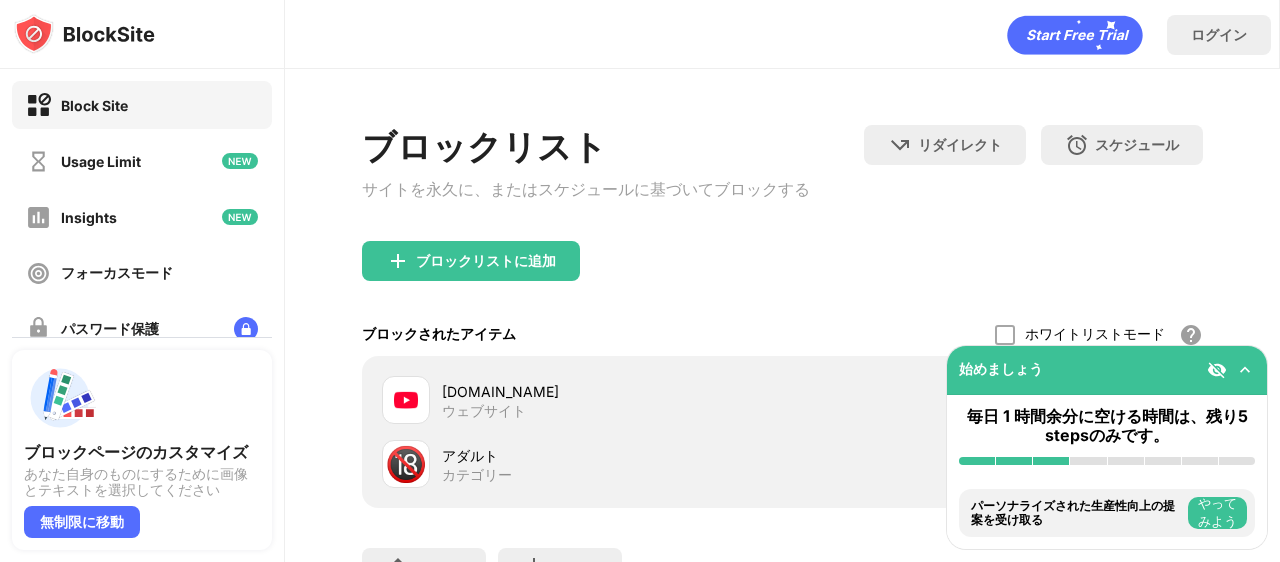 scroll, scrollTop: 178, scrollLeft: 0, axis: vertical 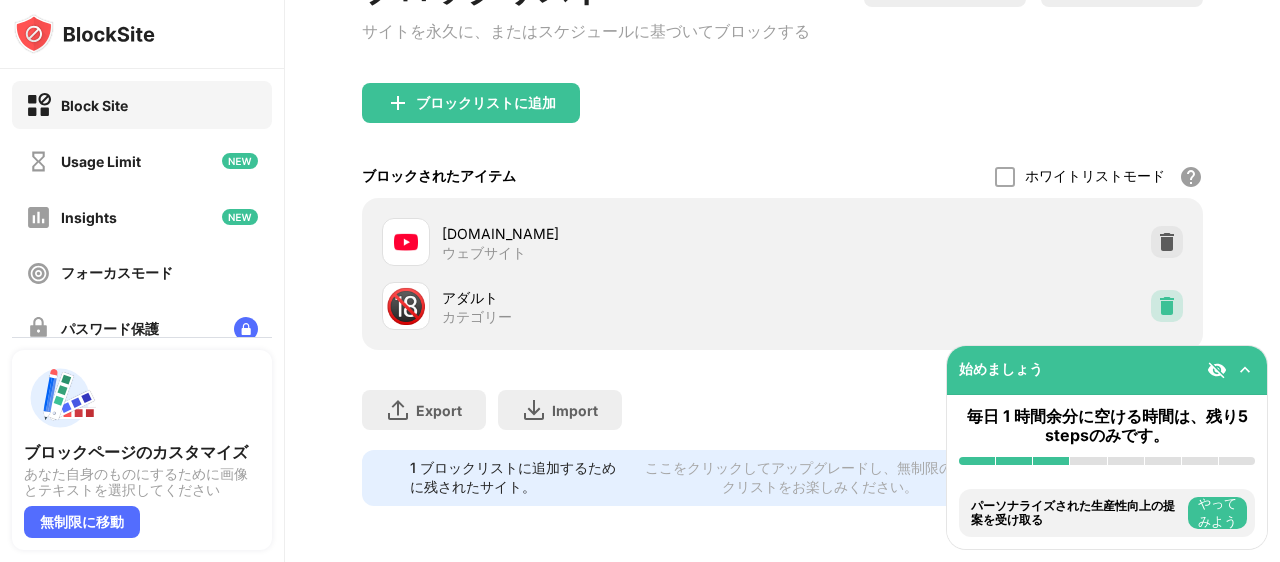 click at bounding box center (1167, 306) 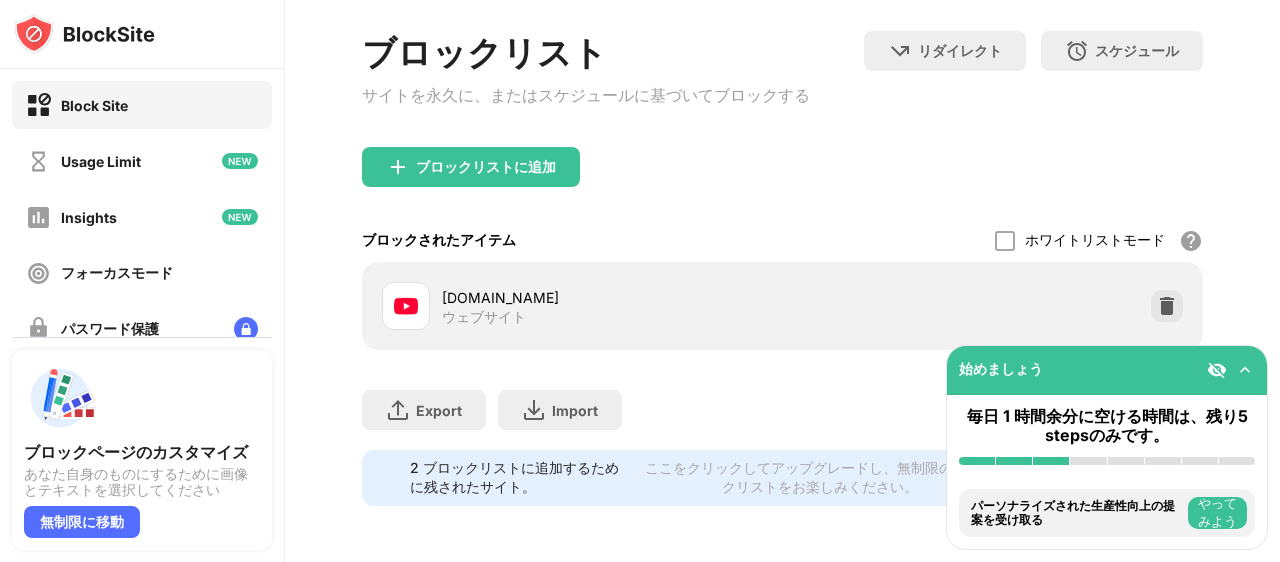 scroll, scrollTop: 14, scrollLeft: 0, axis: vertical 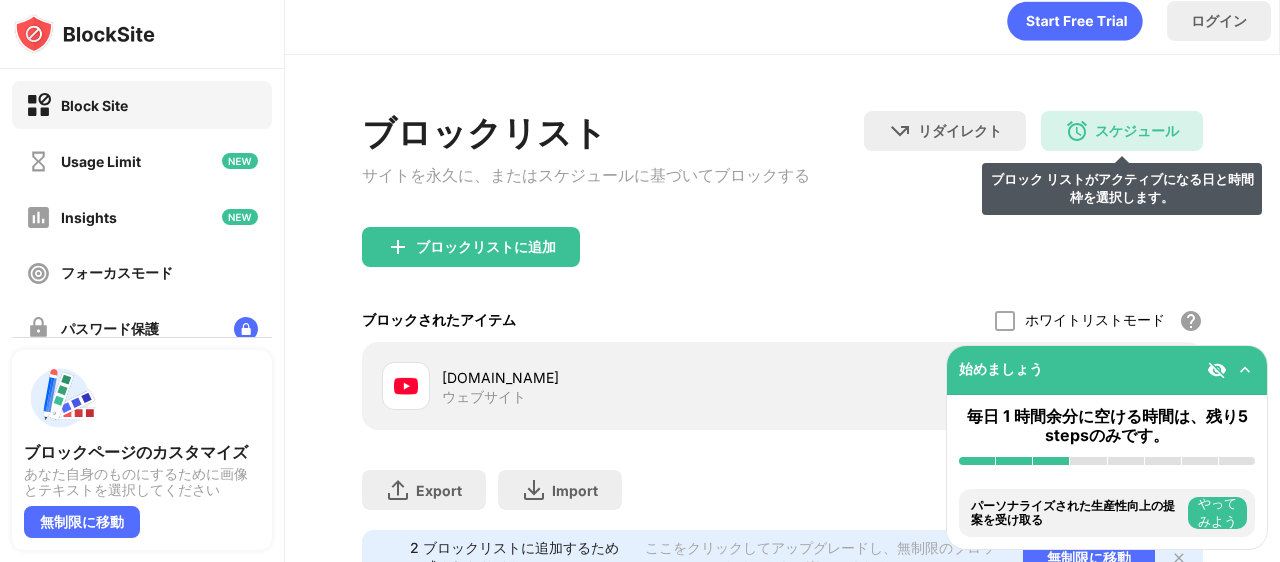 click on "スケジュール" at bounding box center (1137, 131) 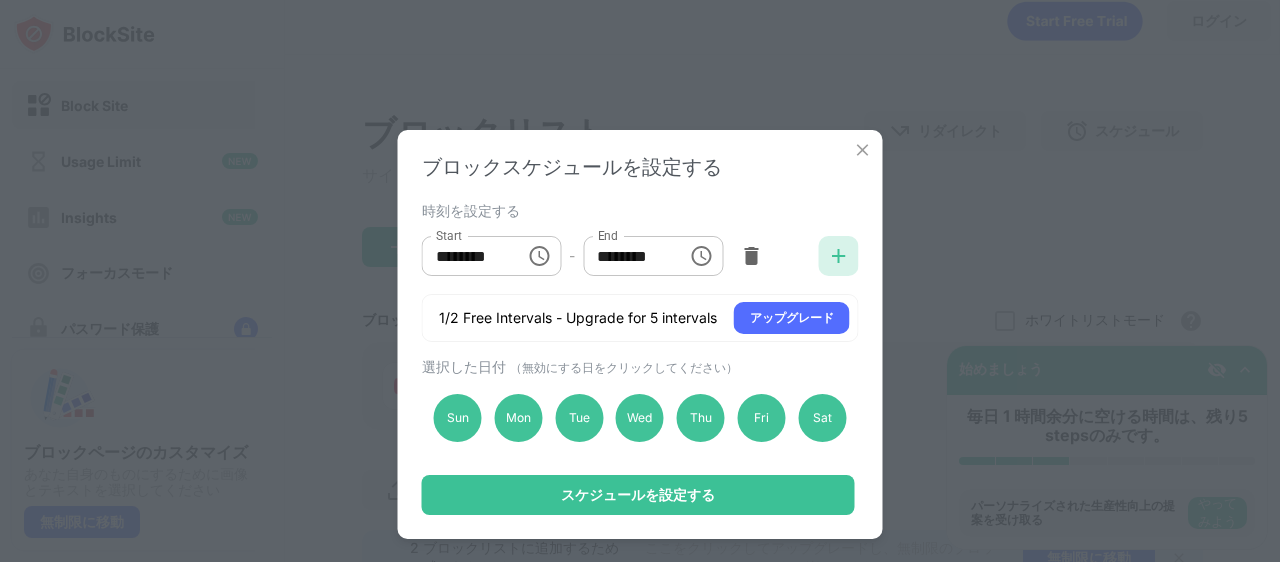 click at bounding box center (839, 256) 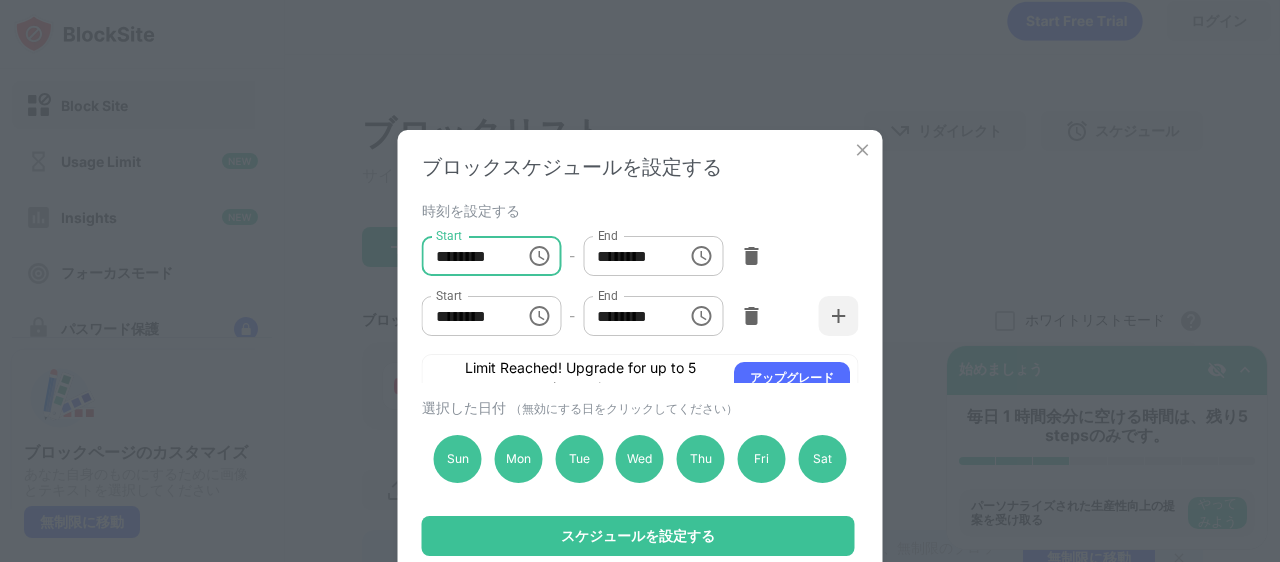 click on "********" at bounding box center (467, 256) 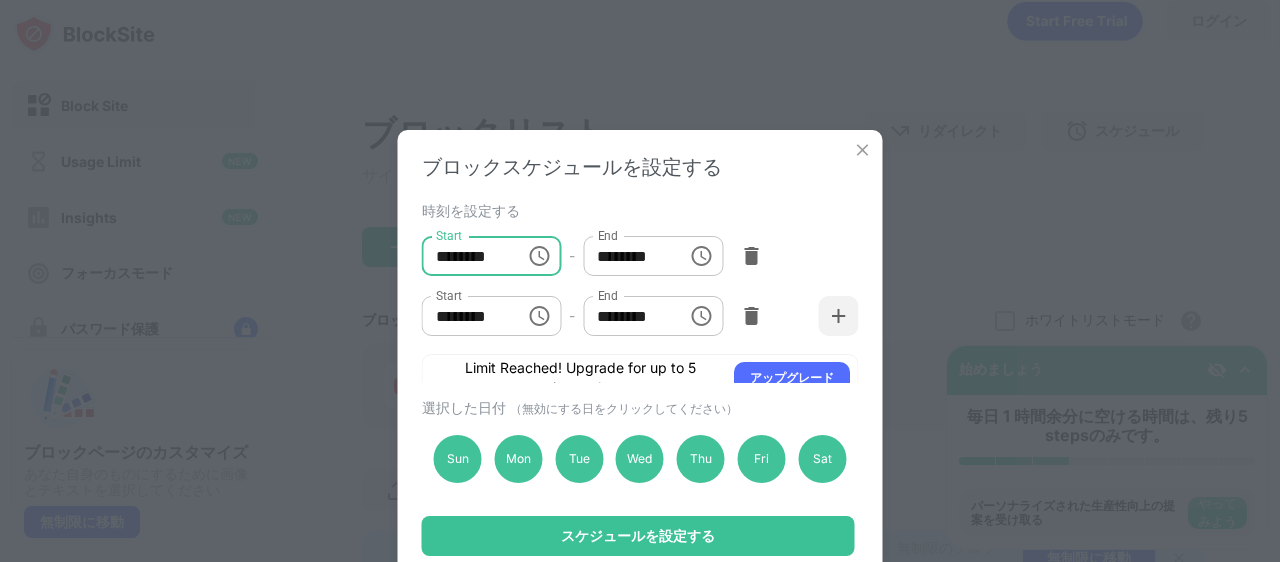 type on "********" 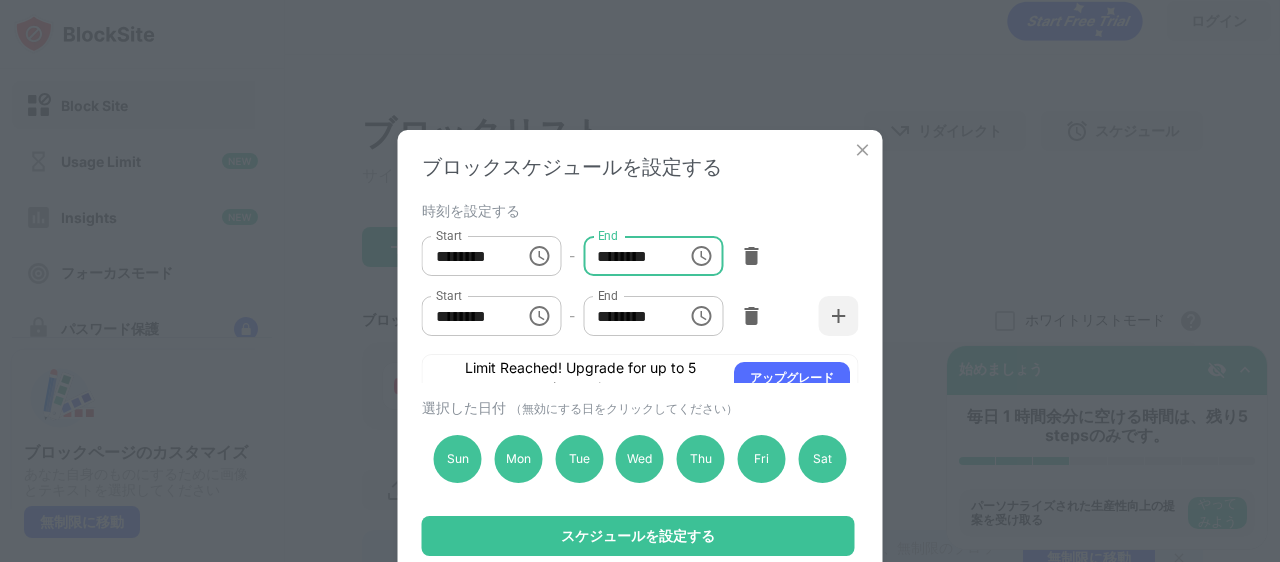 click on "********" at bounding box center (628, 256) 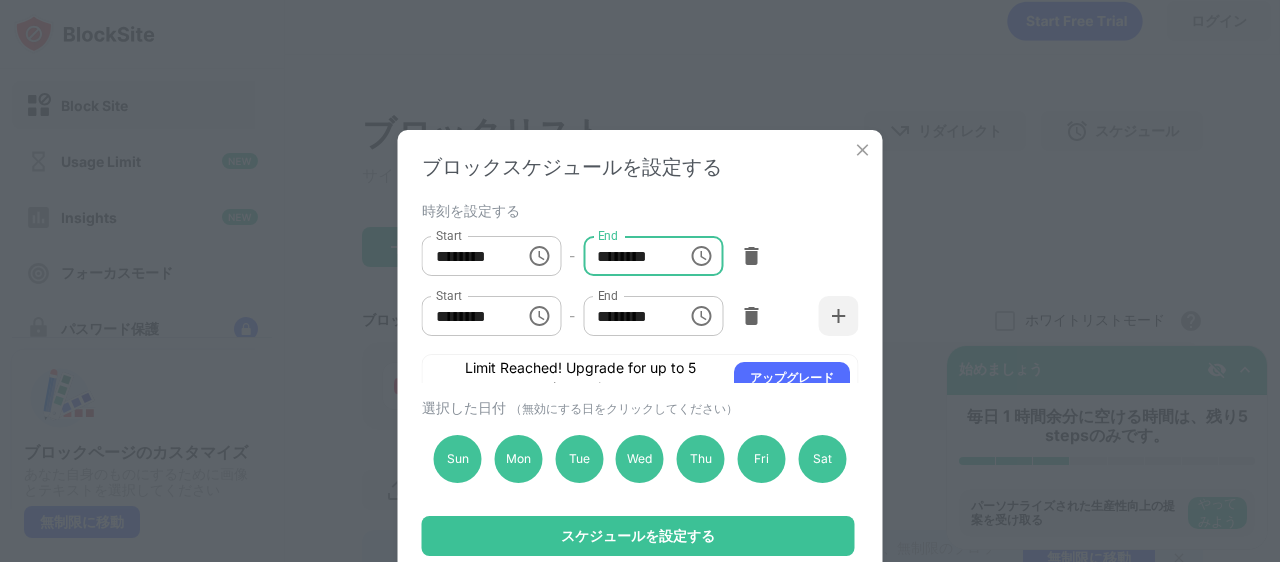 click 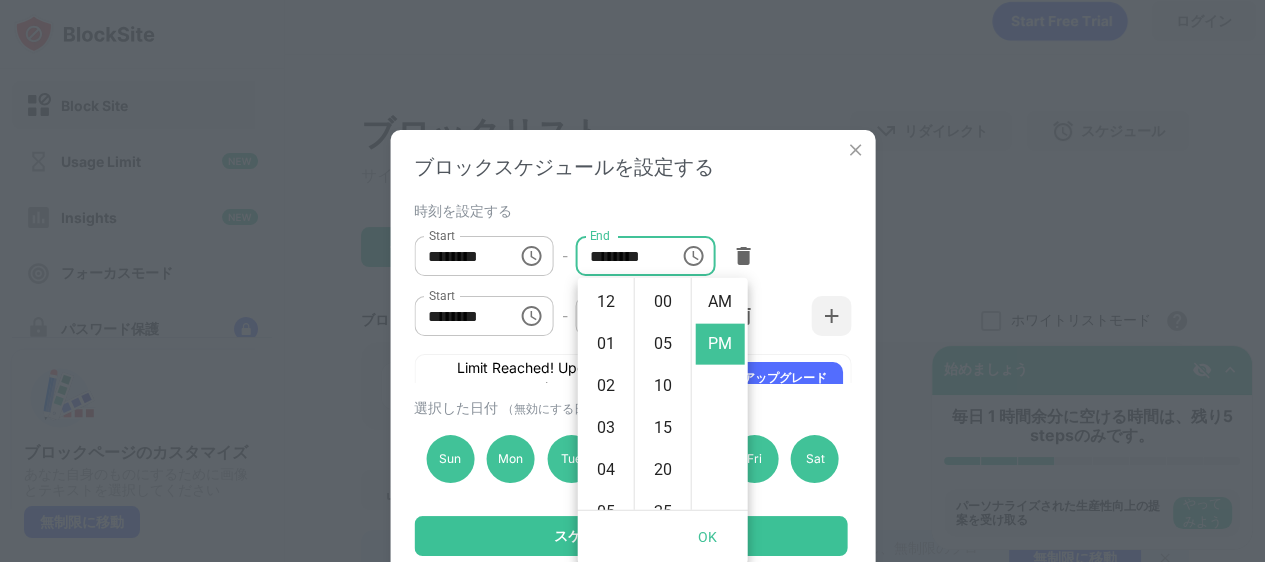 scroll, scrollTop: 462, scrollLeft: 0, axis: vertical 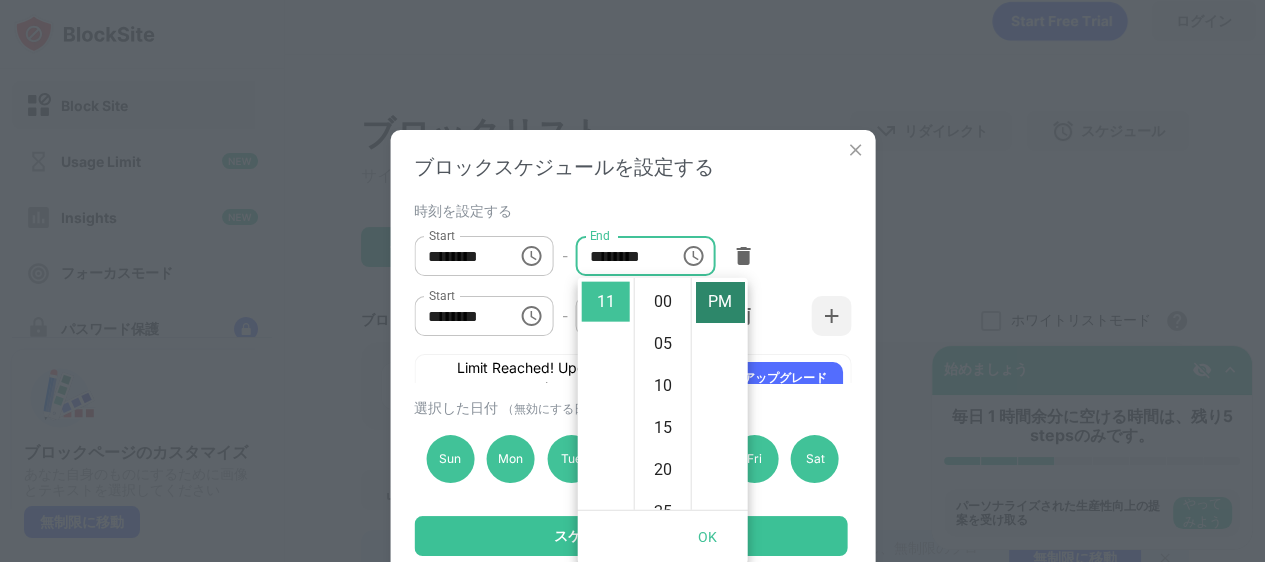 click on "PM" at bounding box center [720, 302] 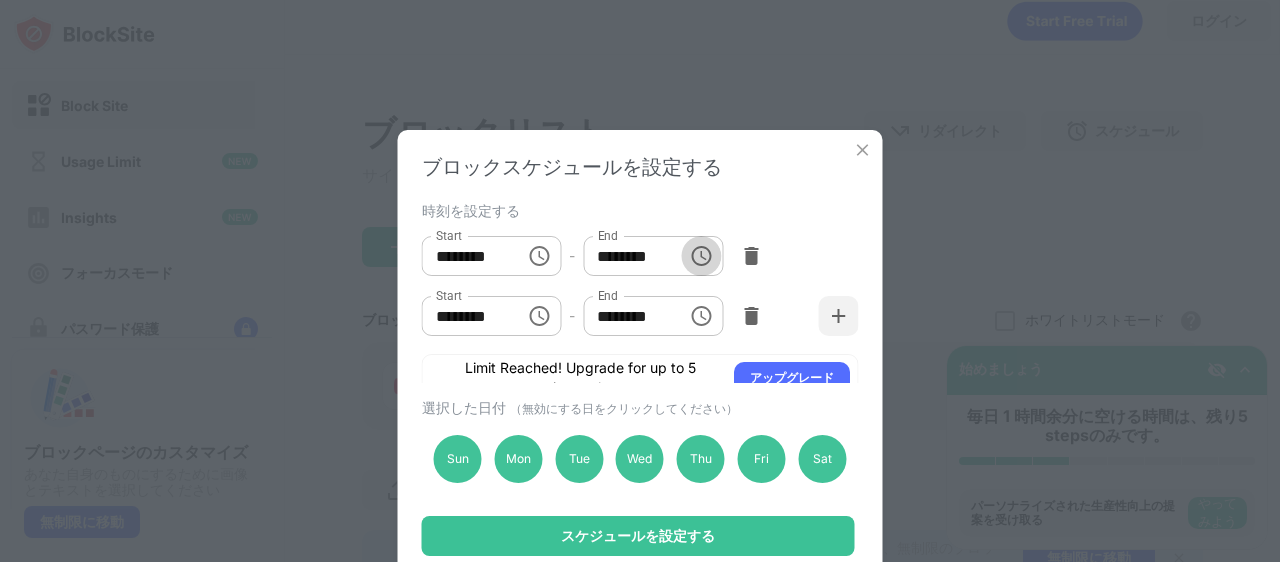 click 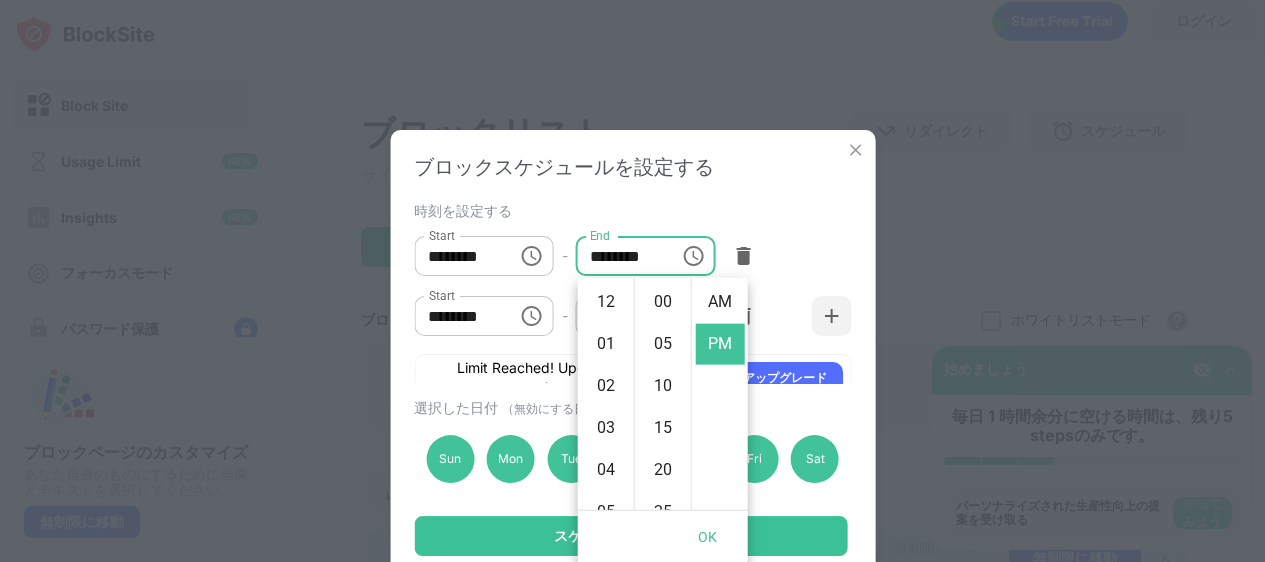 scroll, scrollTop: 462, scrollLeft: 0, axis: vertical 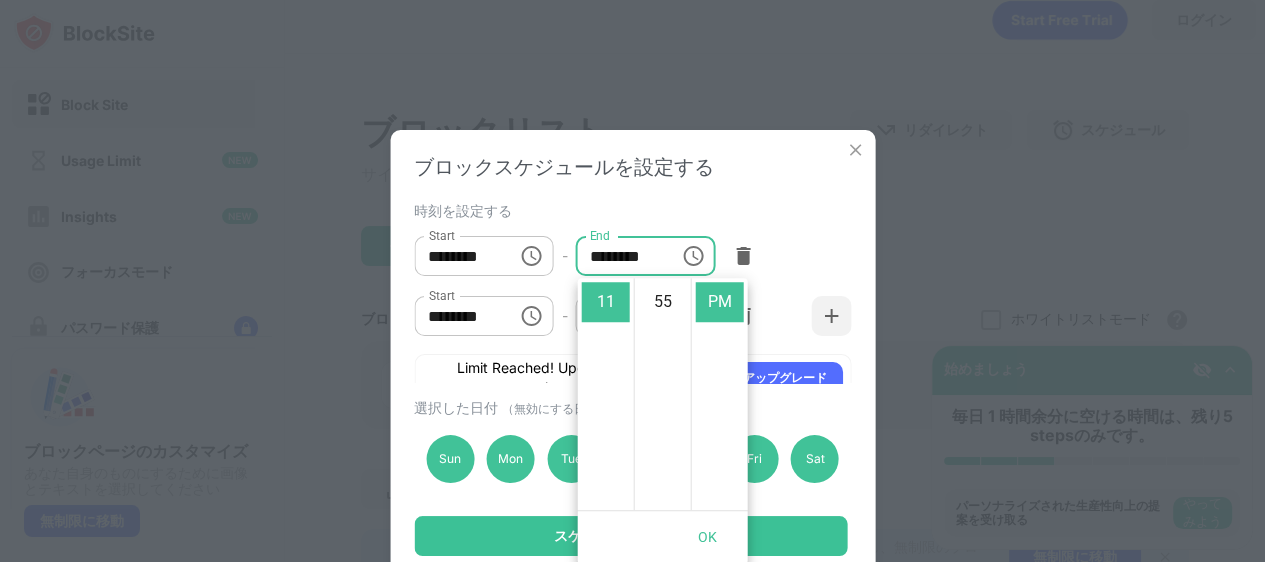 click on "時刻を設定する" at bounding box center (630, 210) 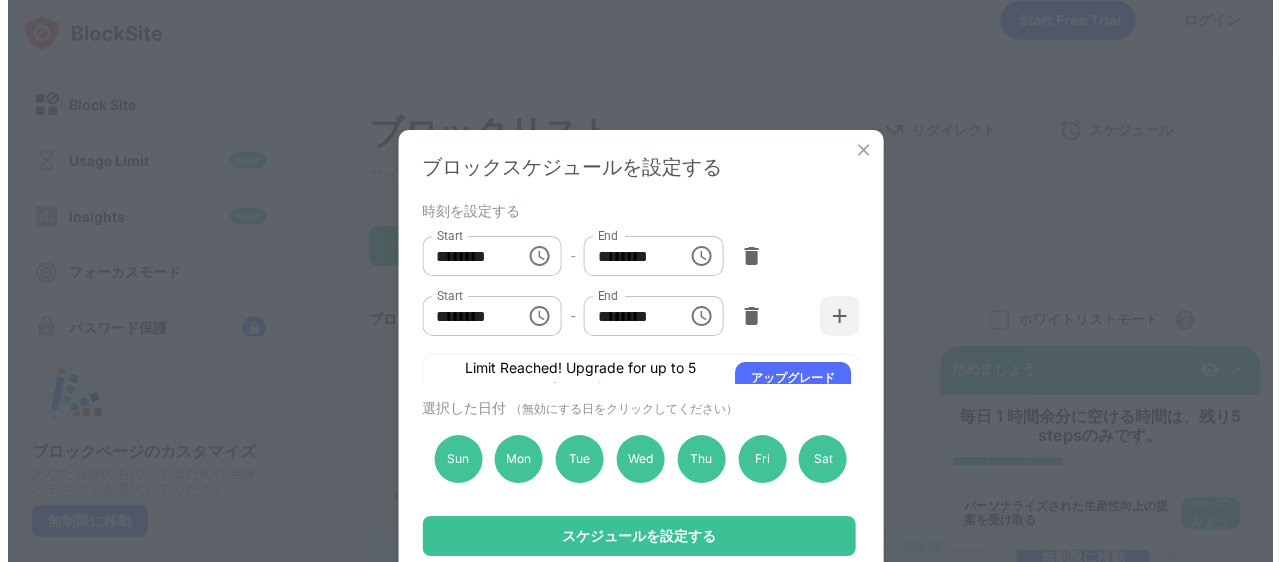 scroll, scrollTop: 0, scrollLeft: 0, axis: both 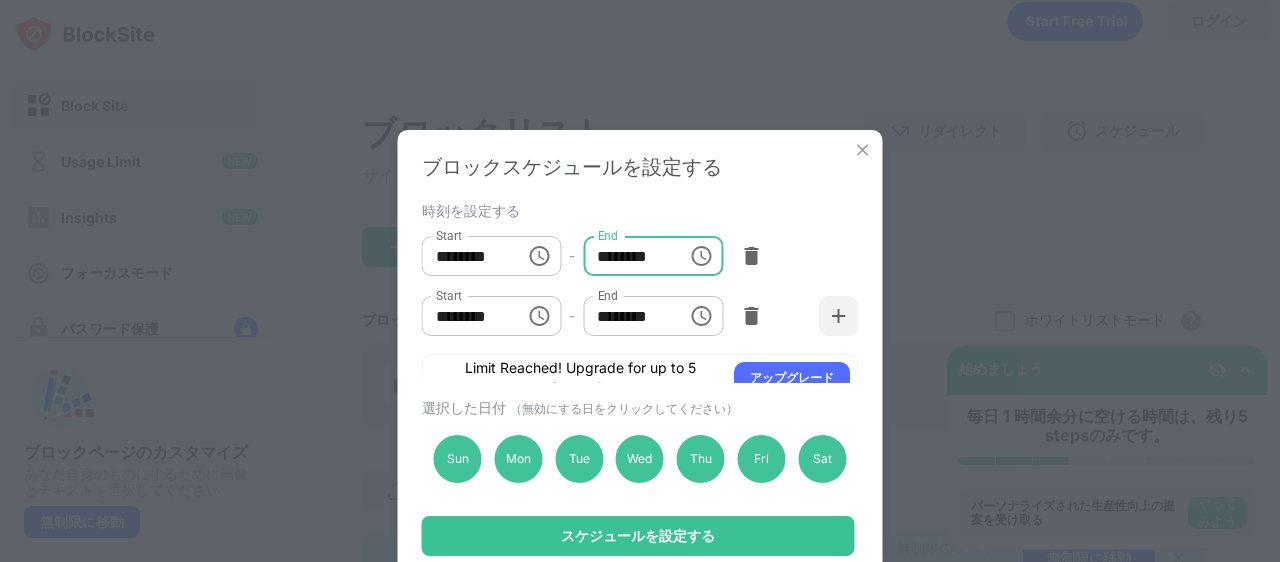 click on "********" at bounding box center (628, 256) 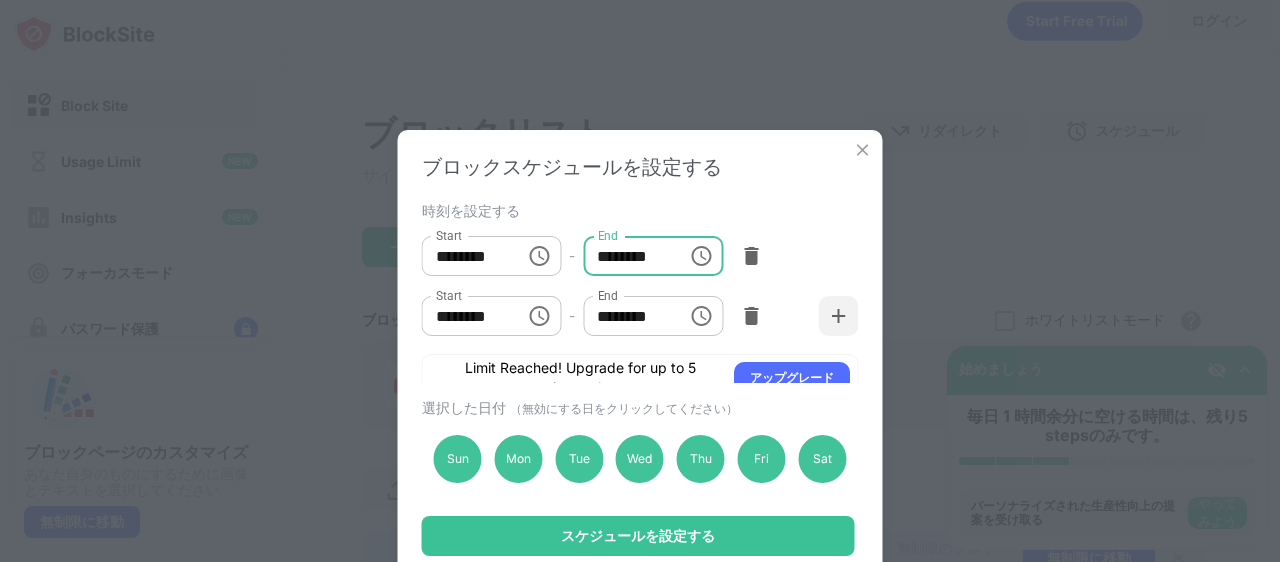 type on "********" 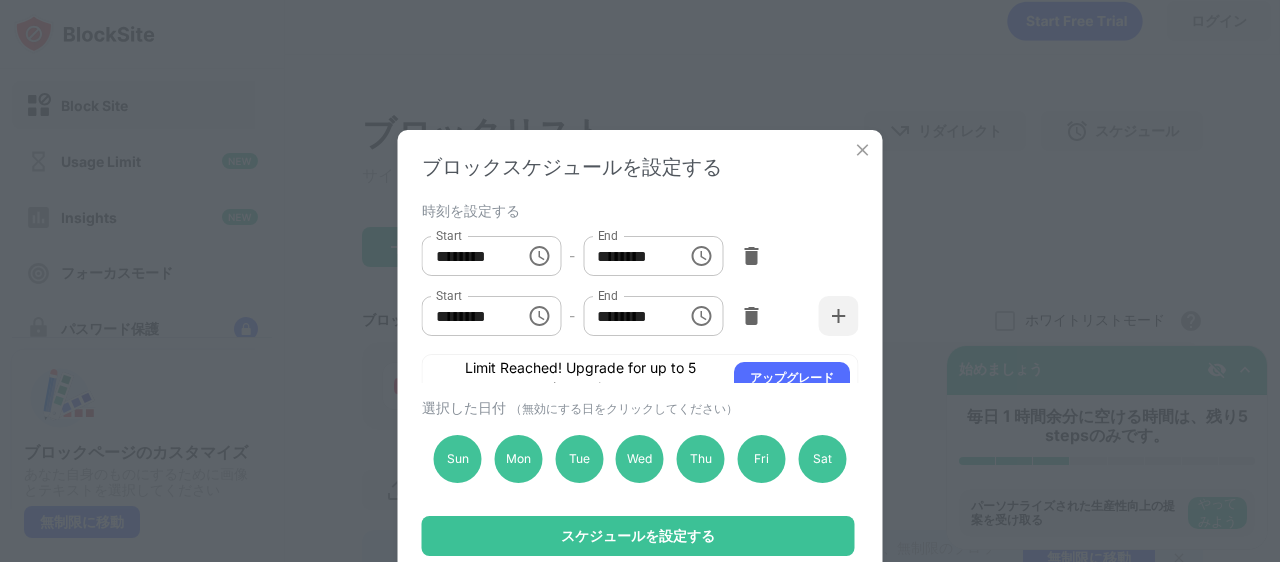 click on "******** Start" at bounding box center [492, 316] 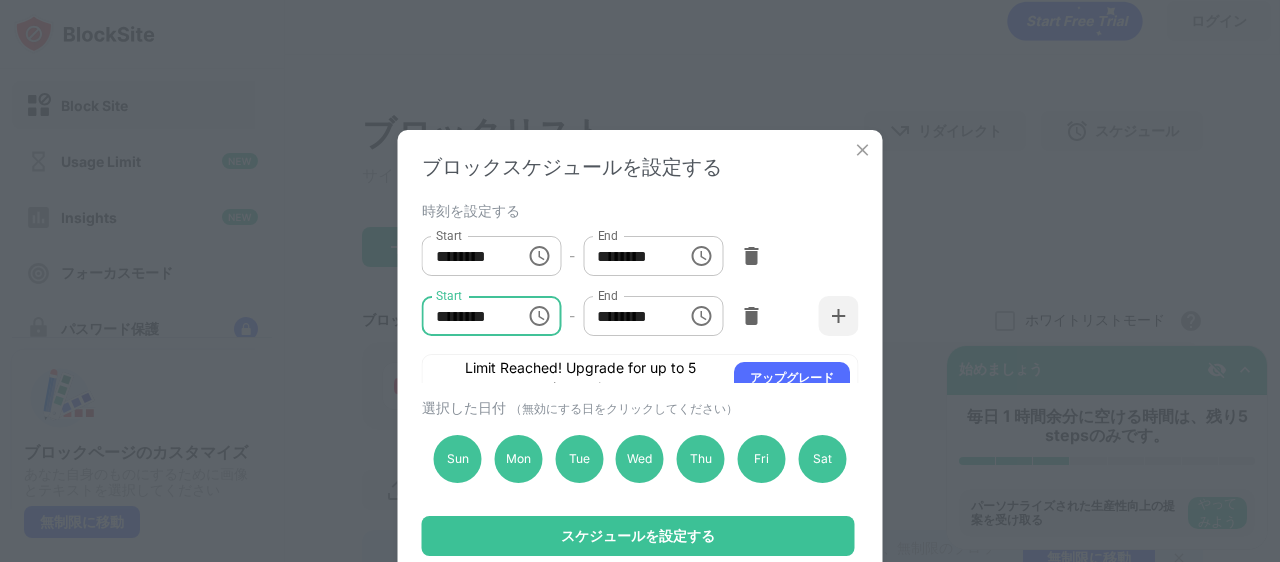 click on "********" at bounding box center (467, 316) 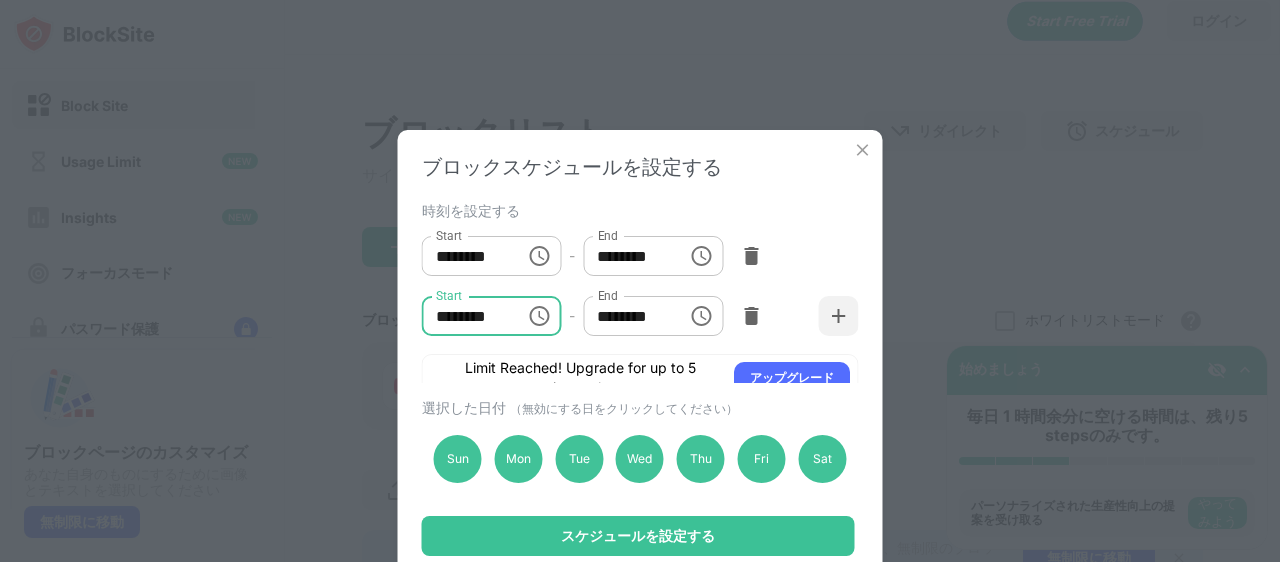 click on "********" at bounding box center [467, 316] 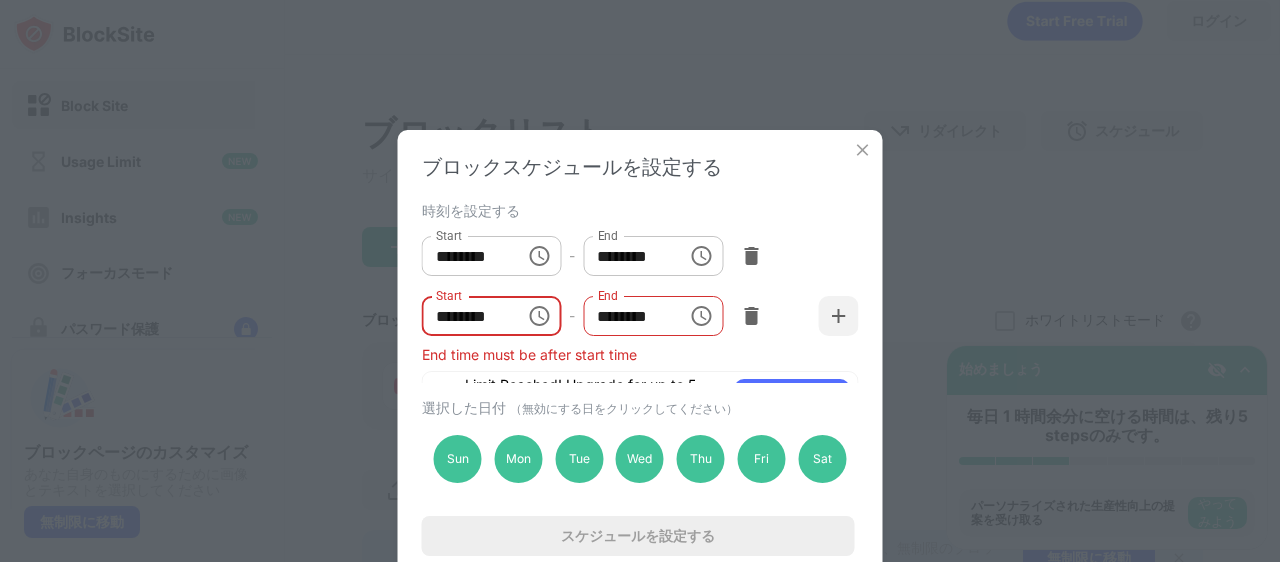 type on "********" 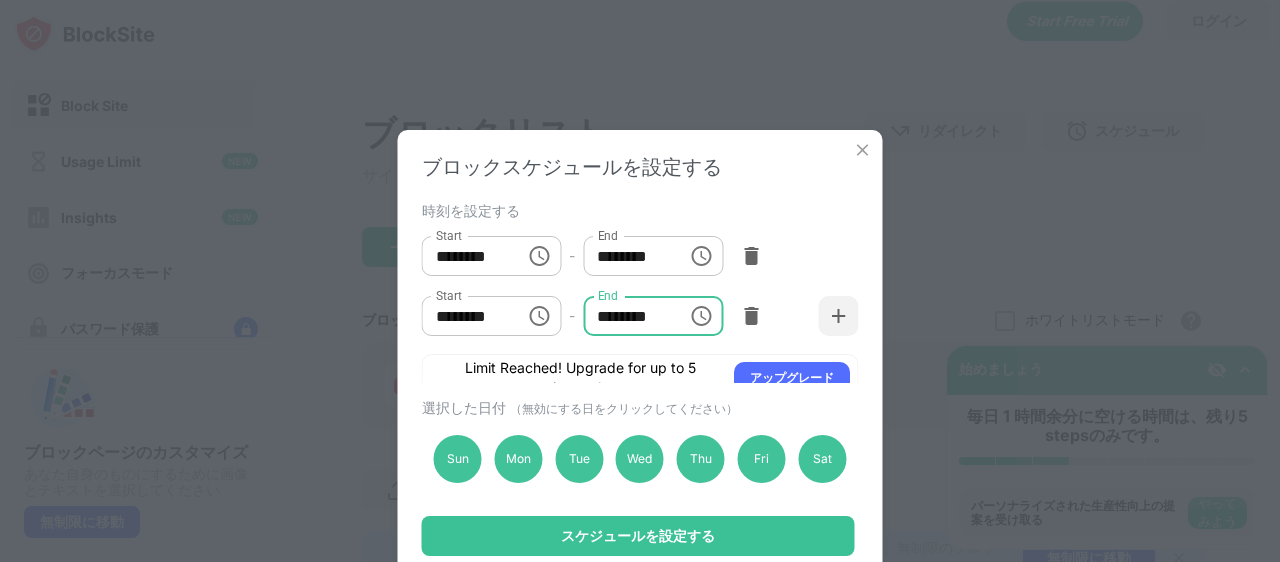 click on "********" at bounding box center [628, 316] 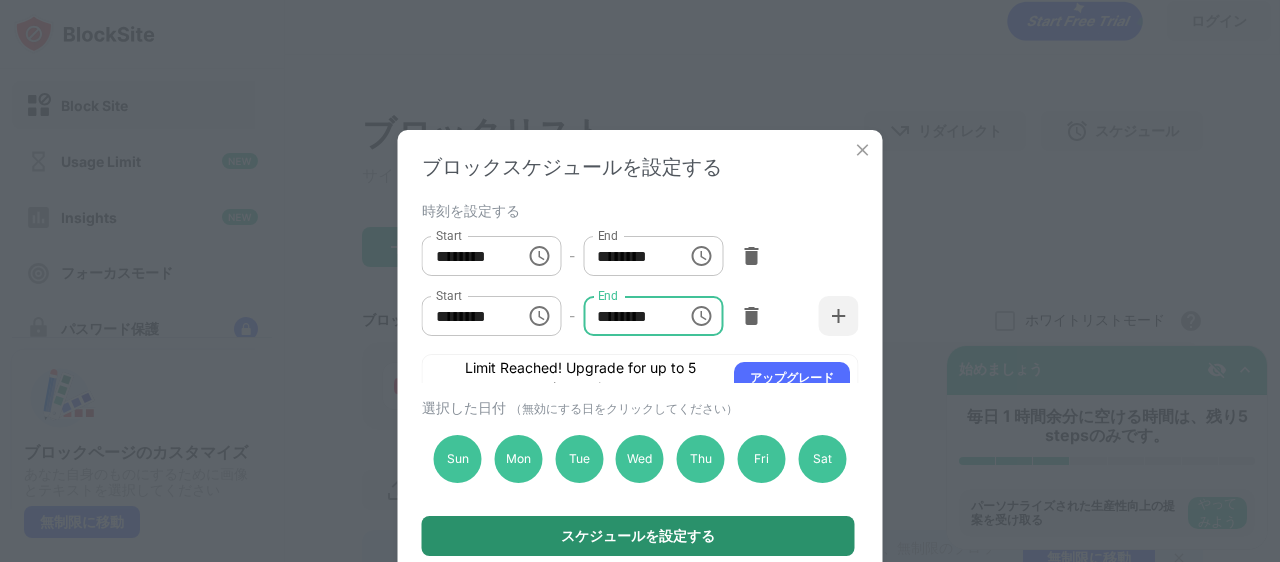 type on "********" 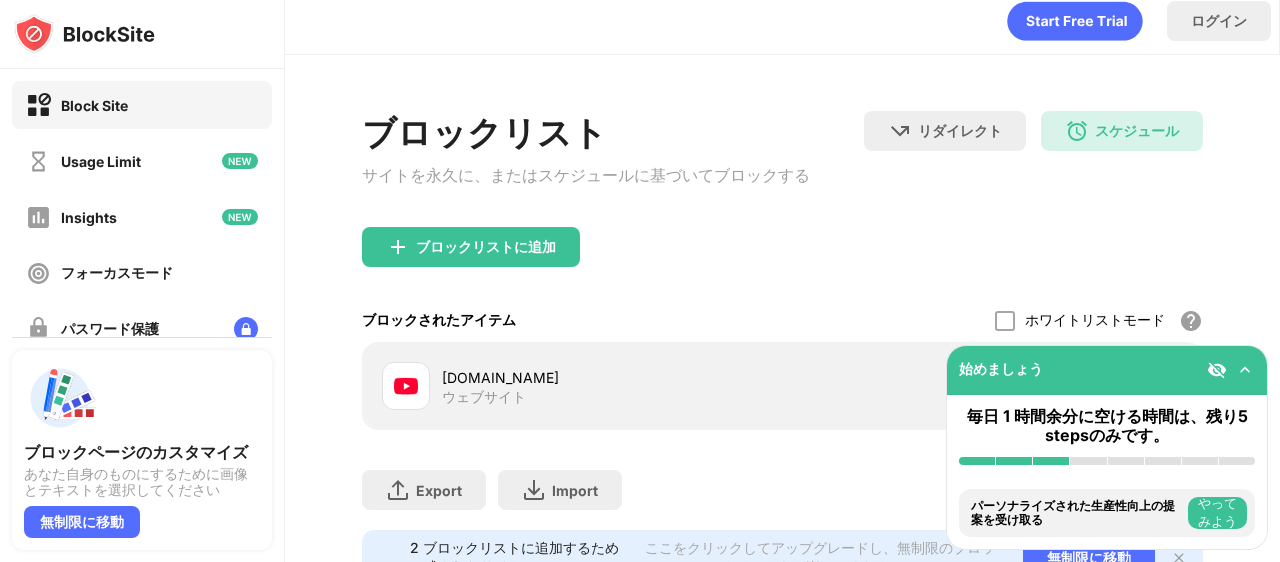 scroll, scrollTop: 114, scrollLeft: 0, axis: vertical 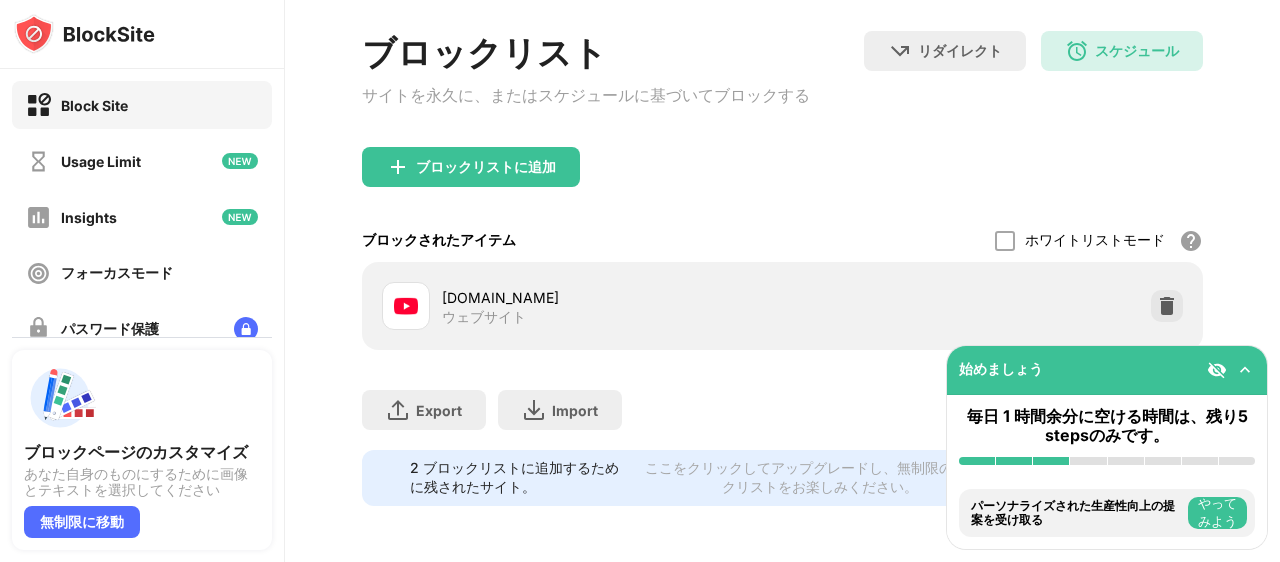 click at bounding box center [1245, 370] 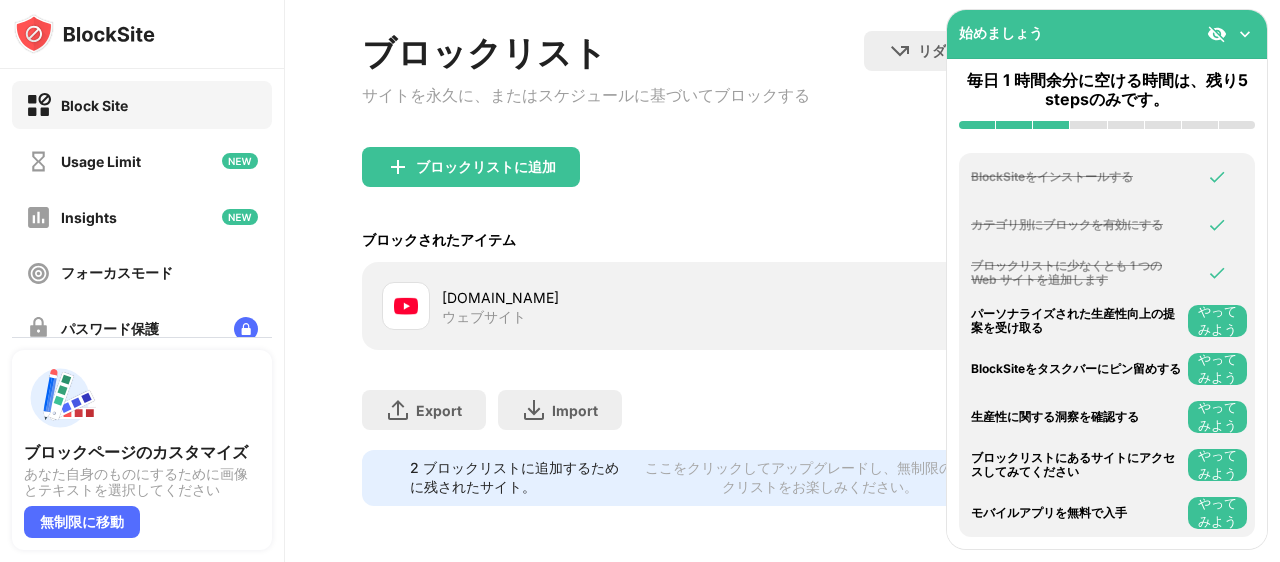 click at bounding box center [1217, 34] 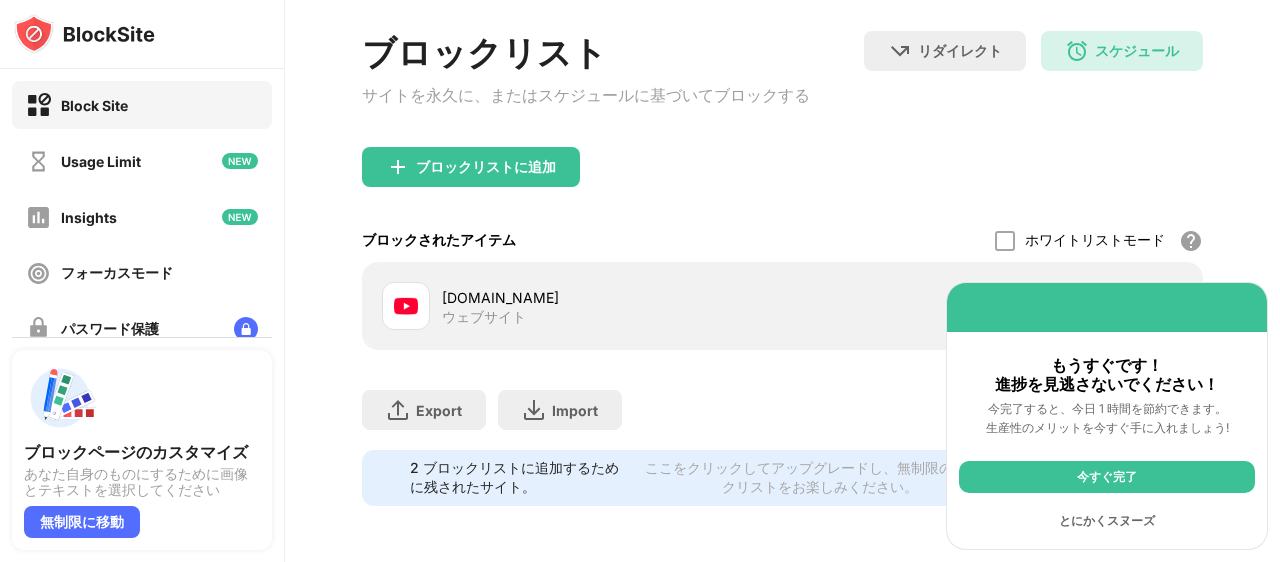 click on "今すぐ完了" at bounding box center [1107, 477] 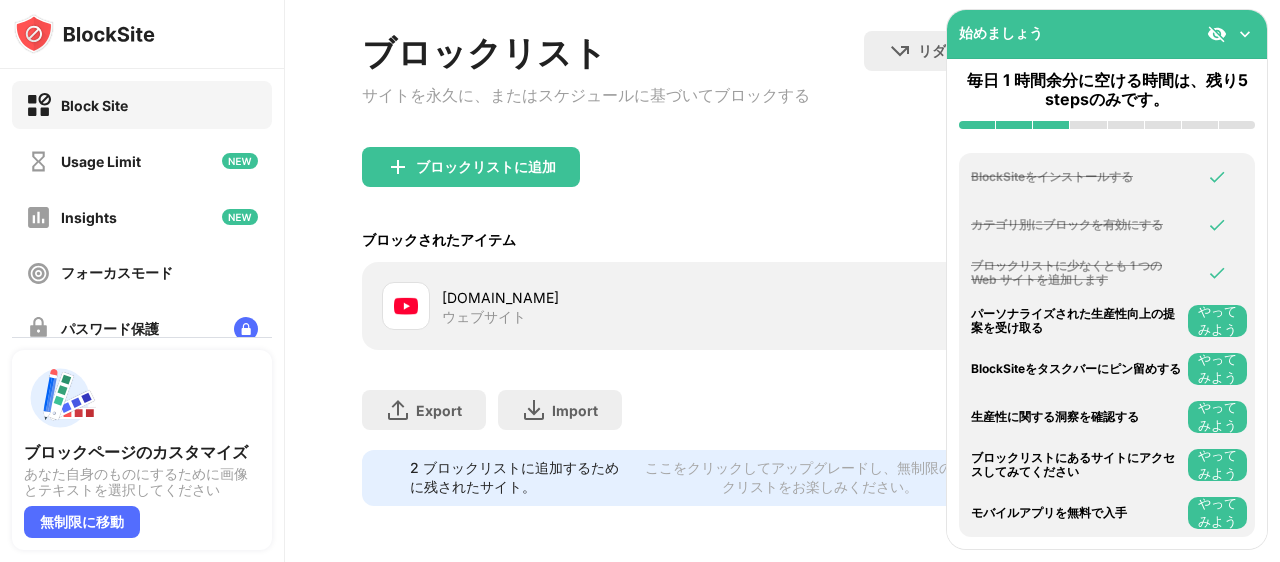 click at bounding box center (1245, 34) 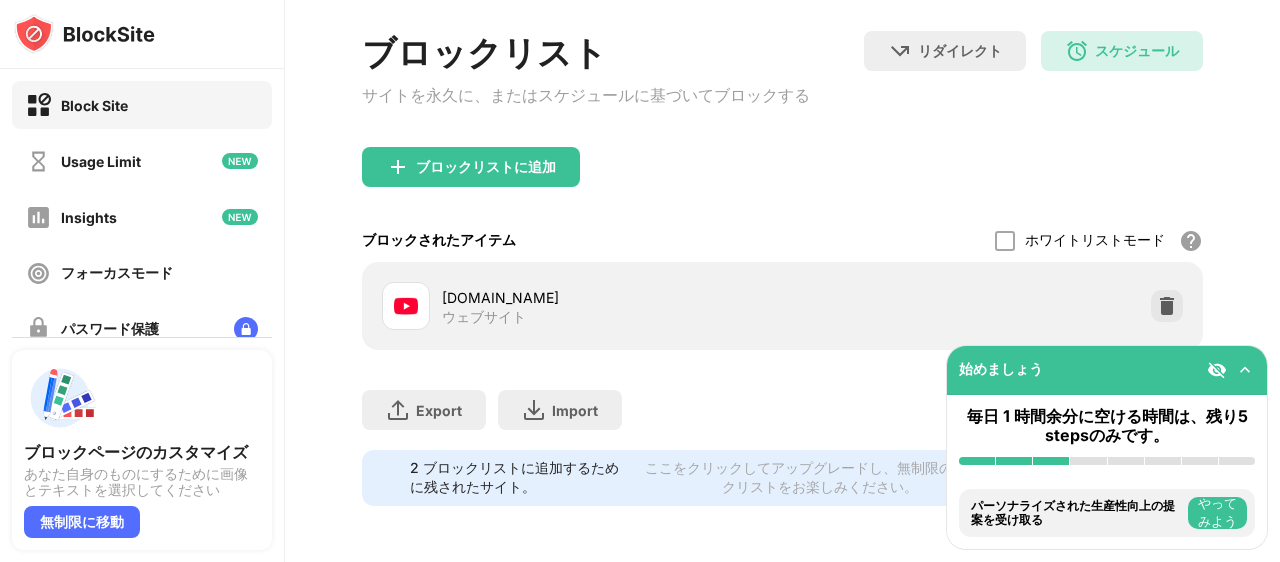 click on "Export ファイルのエクスポート (Web サイト アイテムのみ) Import ファイルのインポート (Web サイト アイテムのみ)" at bounding box center [782, 400] 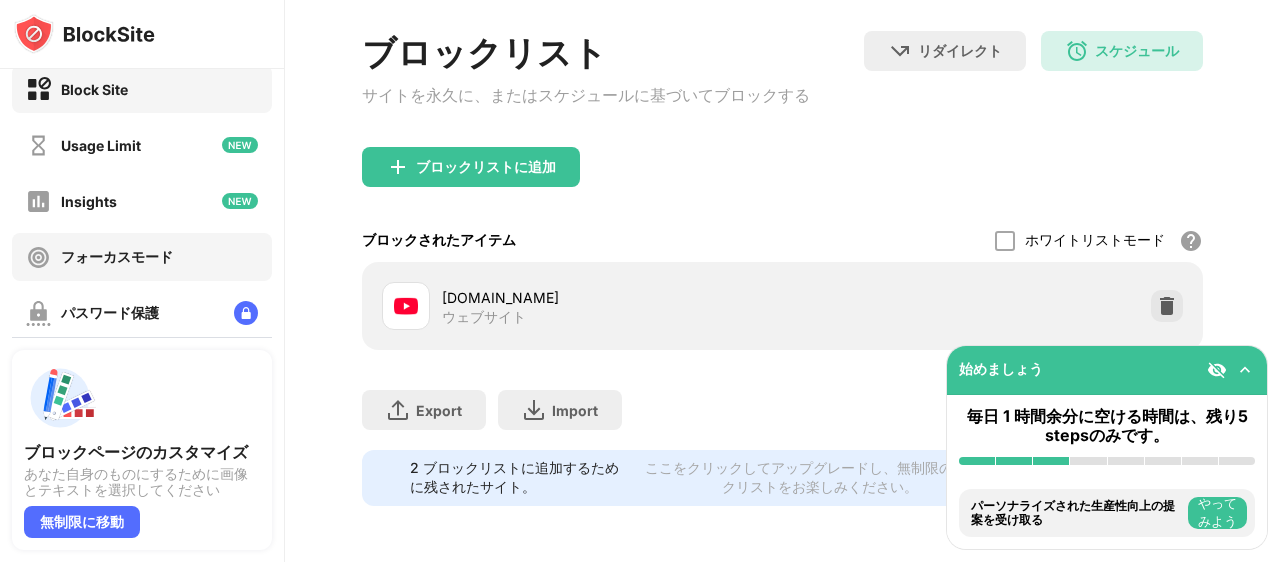 scroll, scrollTop: 0, scrollLeft: 0, axis: both 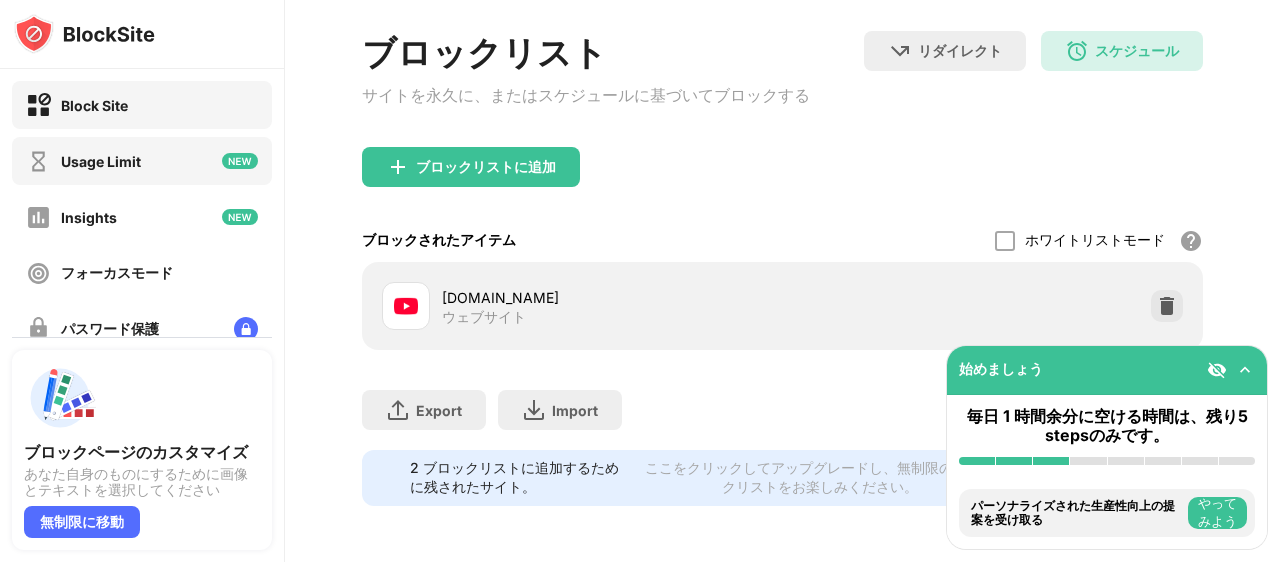 click on "Usage Limit" at bounding box center (142, 161) 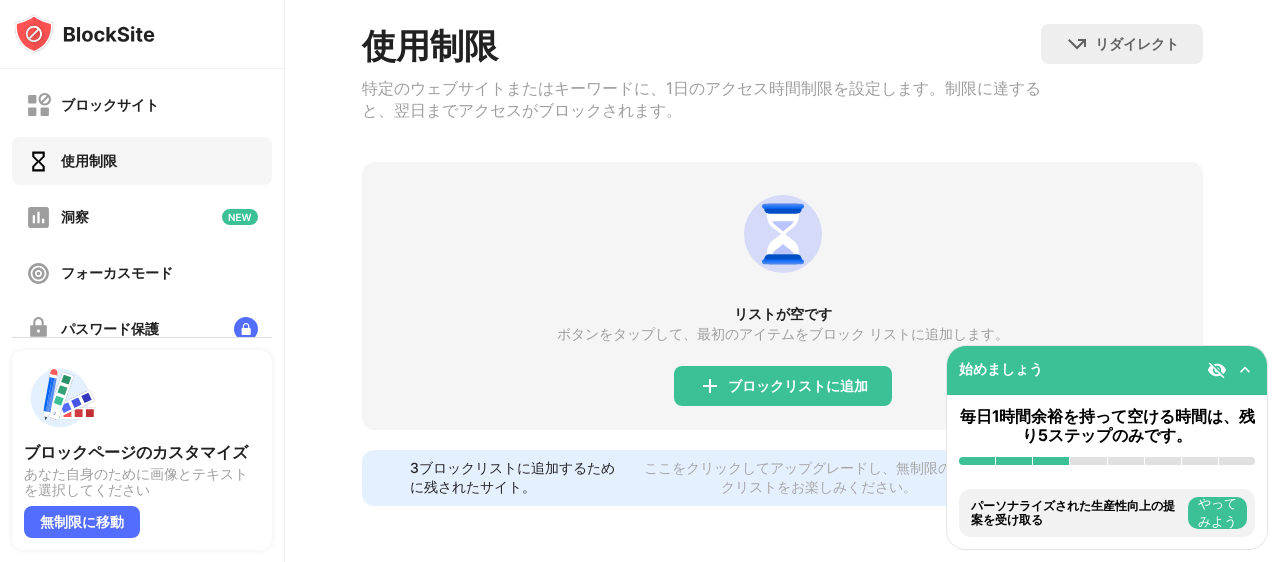 scroll, scrollTop: 114, scrollLeft: 0, axis: vertical 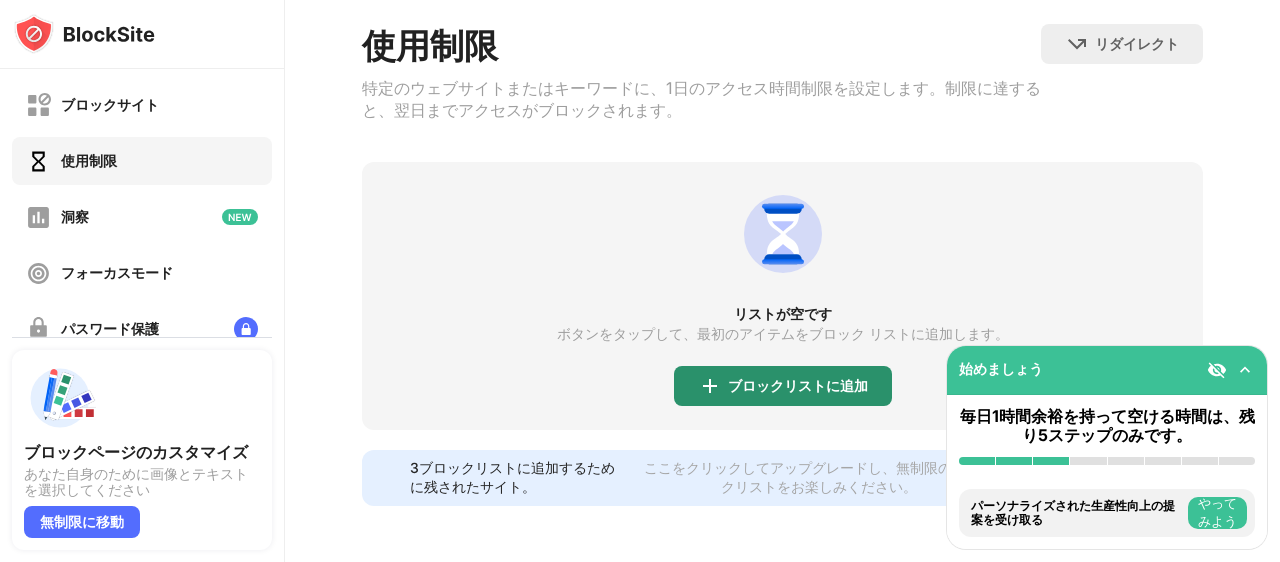 click on "ブロックリストに追加" at bounding box center [798, 385] 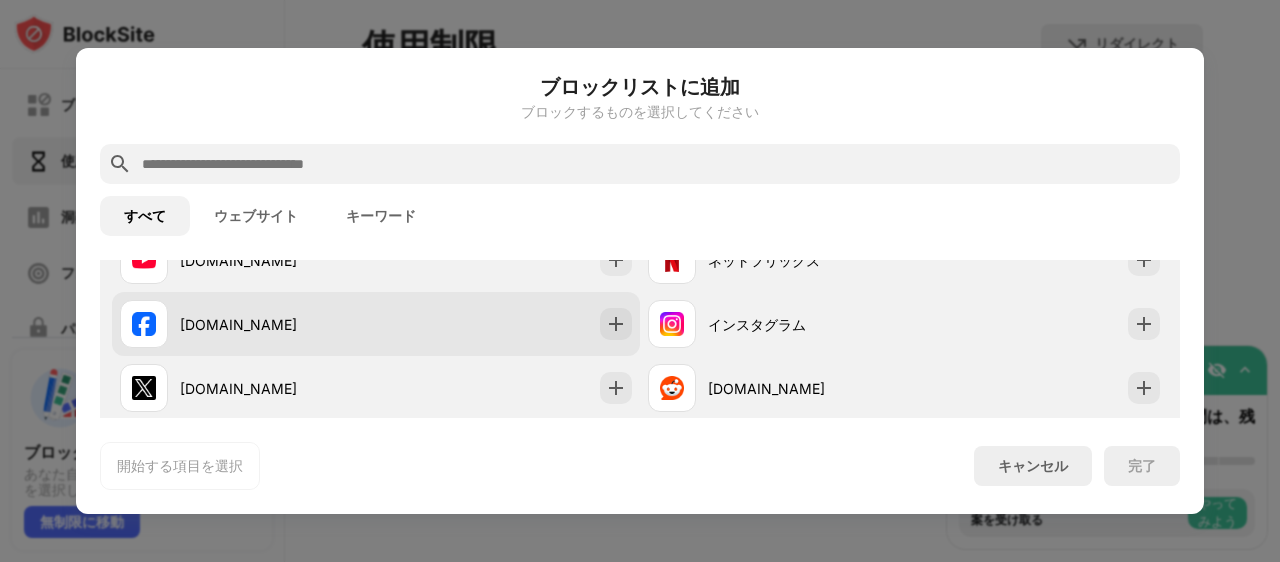 scroll, scrollTop: 0, scrollLeft: 0, axis: both 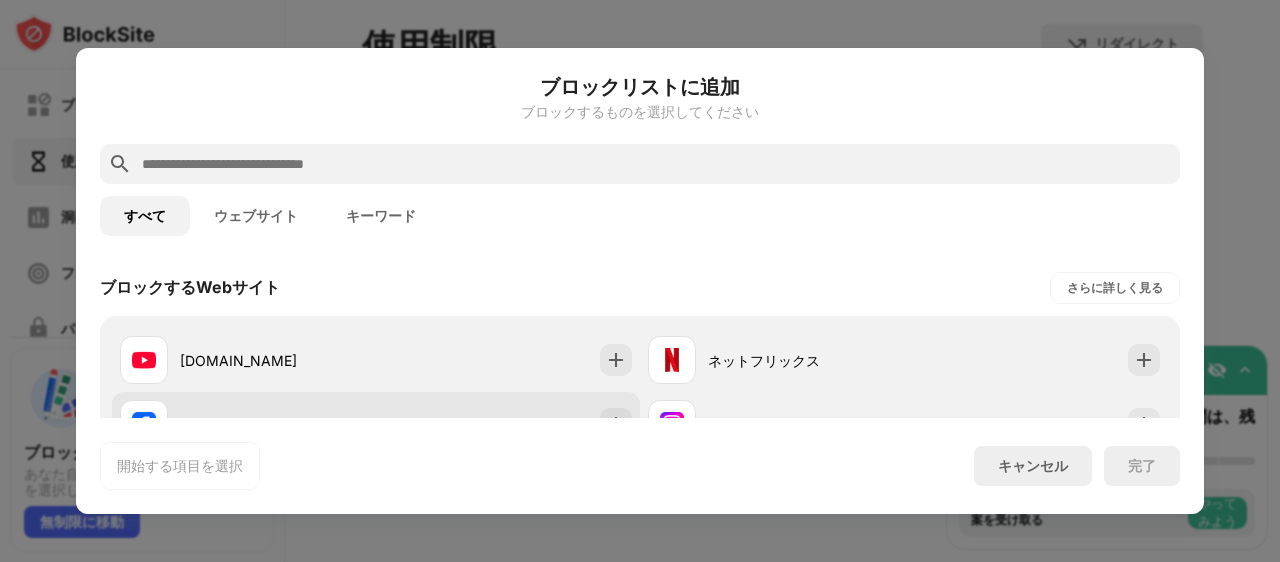 click on "youtube.com" at bounding box center [376, 360] 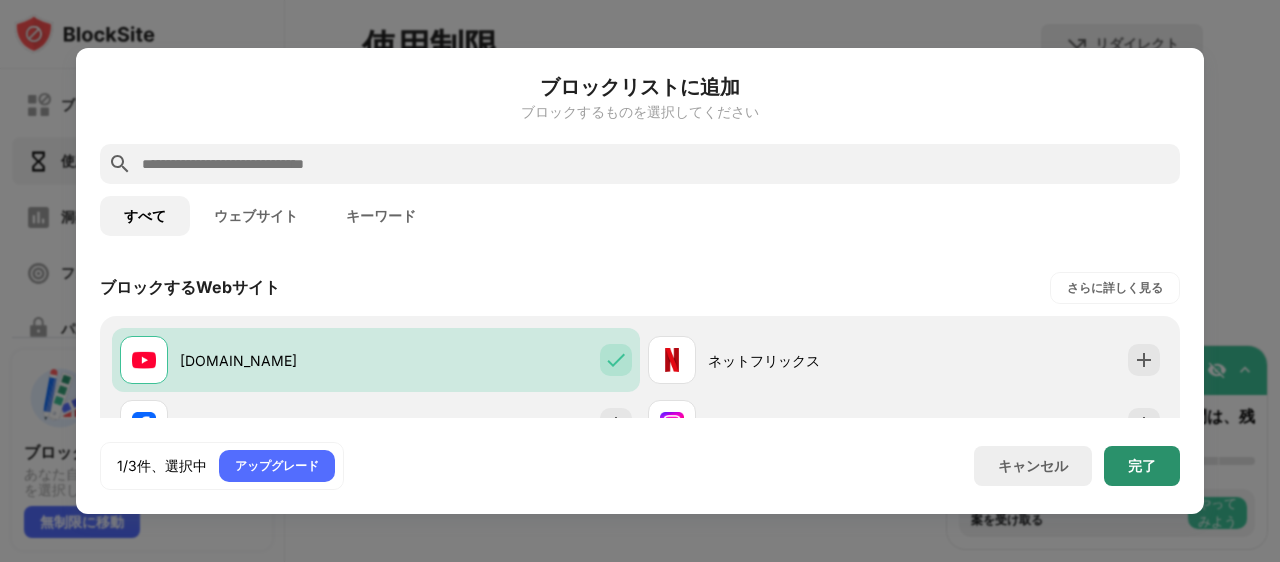 click on "完了" at bounding box center (1142, 466) 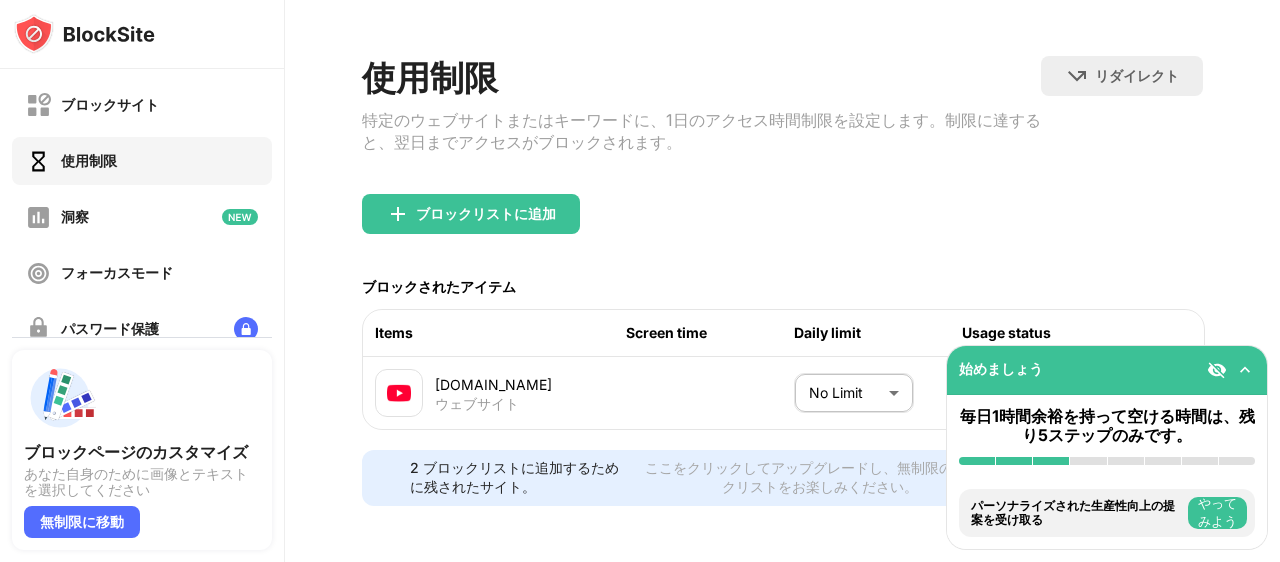 scroll, scrollTop: 98, scrollLeft: 0, axis: vertical 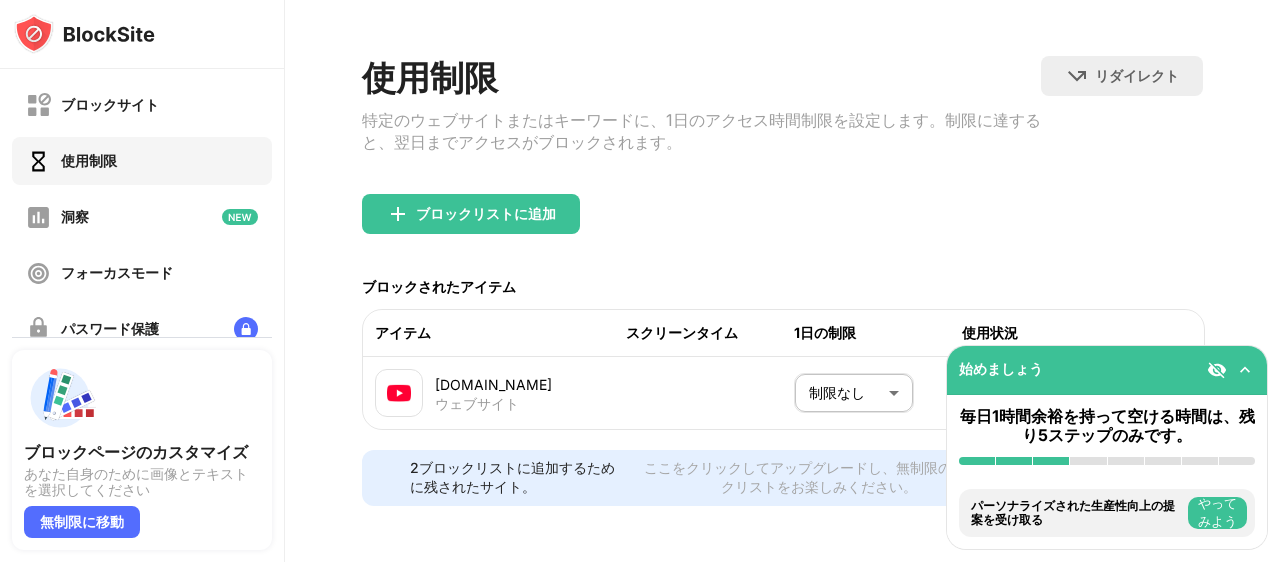 click on "ブロックサイト 使用制限 洞察 フォーカスモード パスワード保護 カスタムブロックのページ 設定 情報 ブロッキング 他のデバイスと同期する 無効になっています ブロックページのカスタマイズ あなた自身のために画像とテキストを選択してください 無制限に移動 始めましょう 毎日1時間余裕を持って空ける時間は、残り5ステップのみです。 BlockSiteをインストールする カテゴリ別ブロックを有効にする ブロックリストに最も1つのWebサイトを追加します パーソナライズされた生産性向上の提案を受け取る やってみよう BlockSiteをタスクバーにピン留めする やってみよう 生産性に関する洞察を確認する やってみよう ブロックリストにあるサイトにアクセスしてみてください やってみよう モバイルアプリを無料で入手 やってみよう ログイン 使用制限 ​" at bounding box center [640, 281] 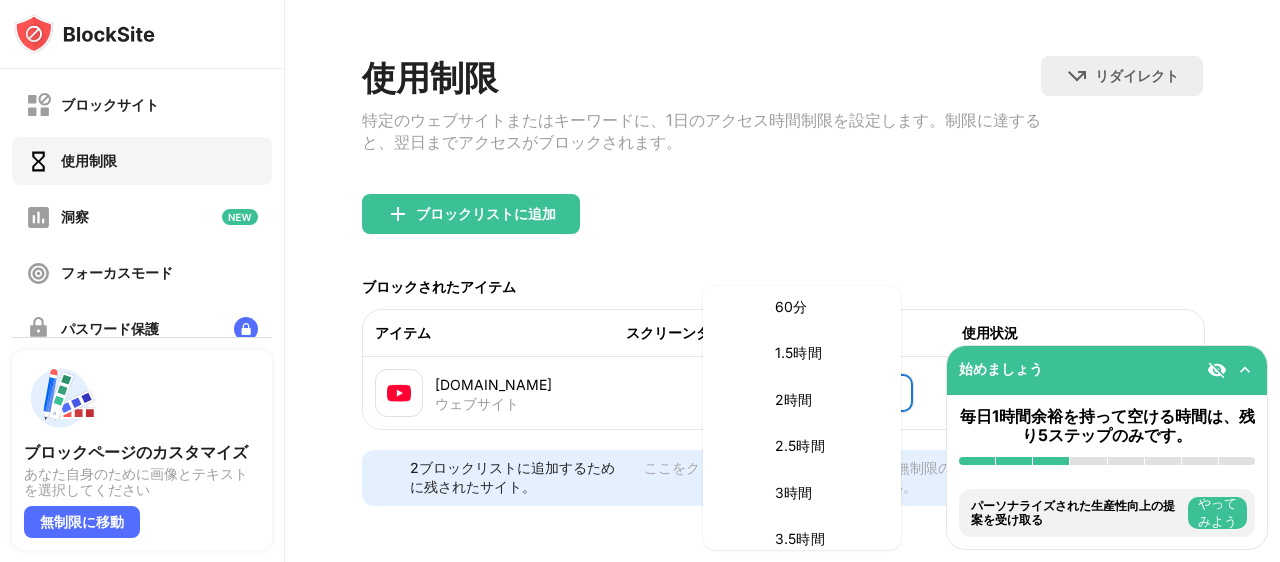 scroll, scrollTop: 520, scrollLeft: 0, axis: vertical 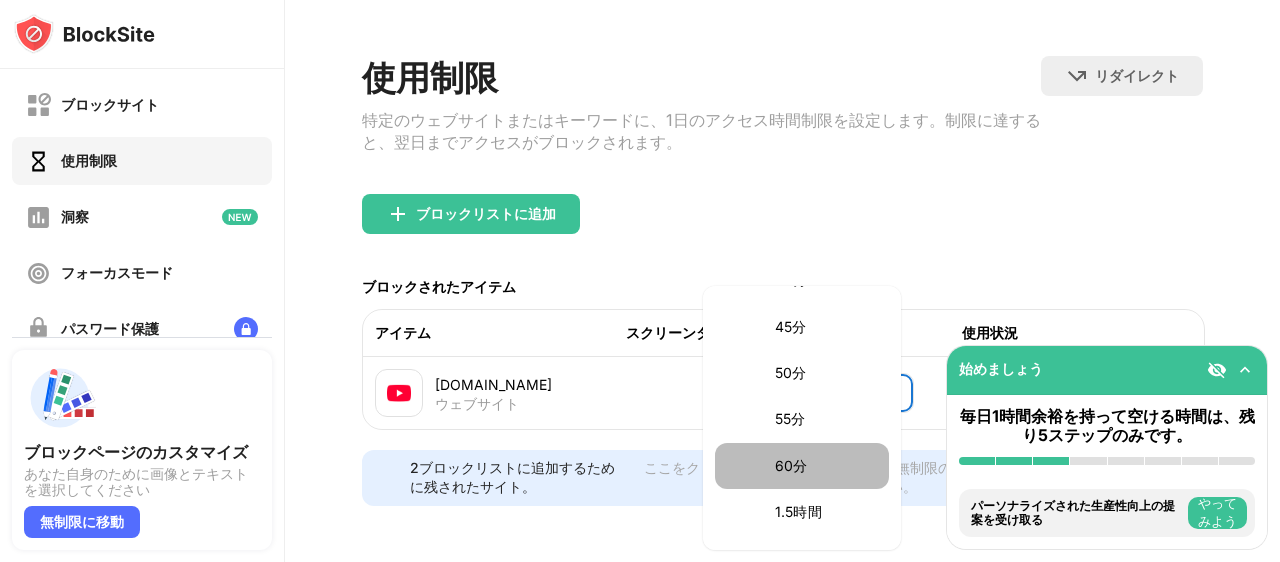 click on "60分" at bounding box center [826, 466] 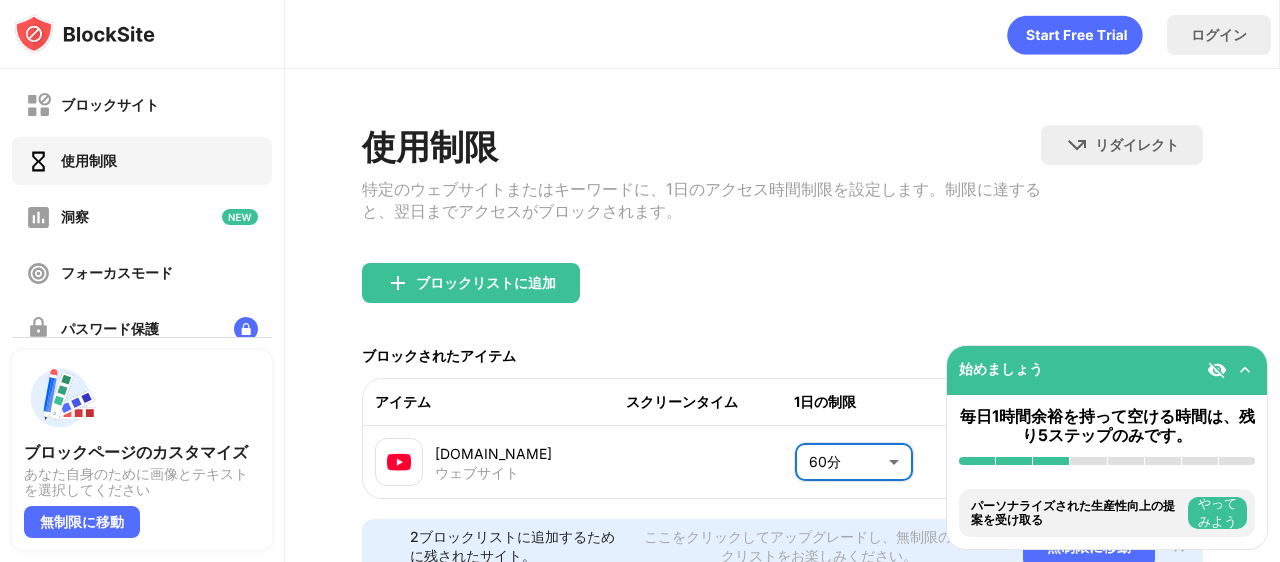 scroll, scrollTop: 98, scrollLeft: 0, axis: vertical 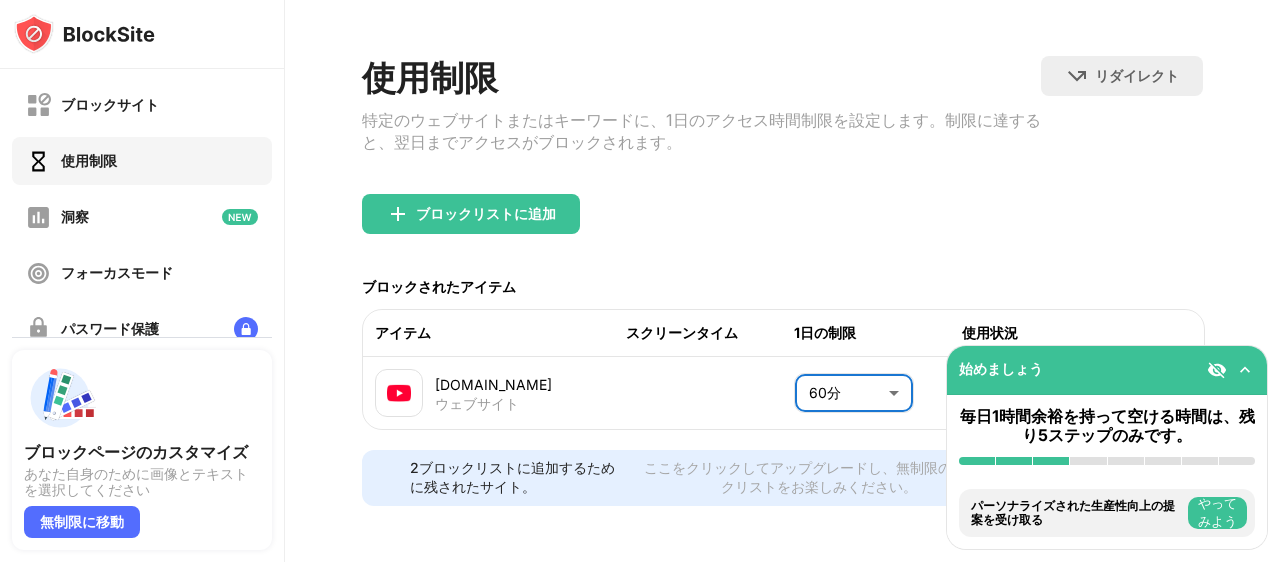 click at bounding box center (1217, 370) 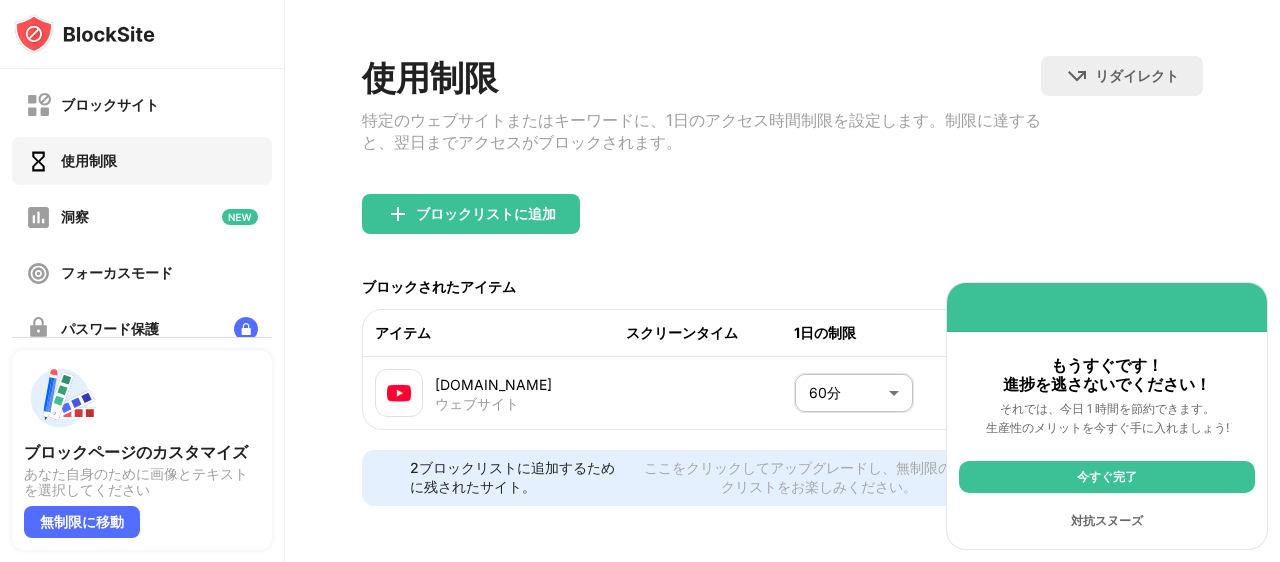 click on "今すぐ完了" at bounding box center (1107, 477) 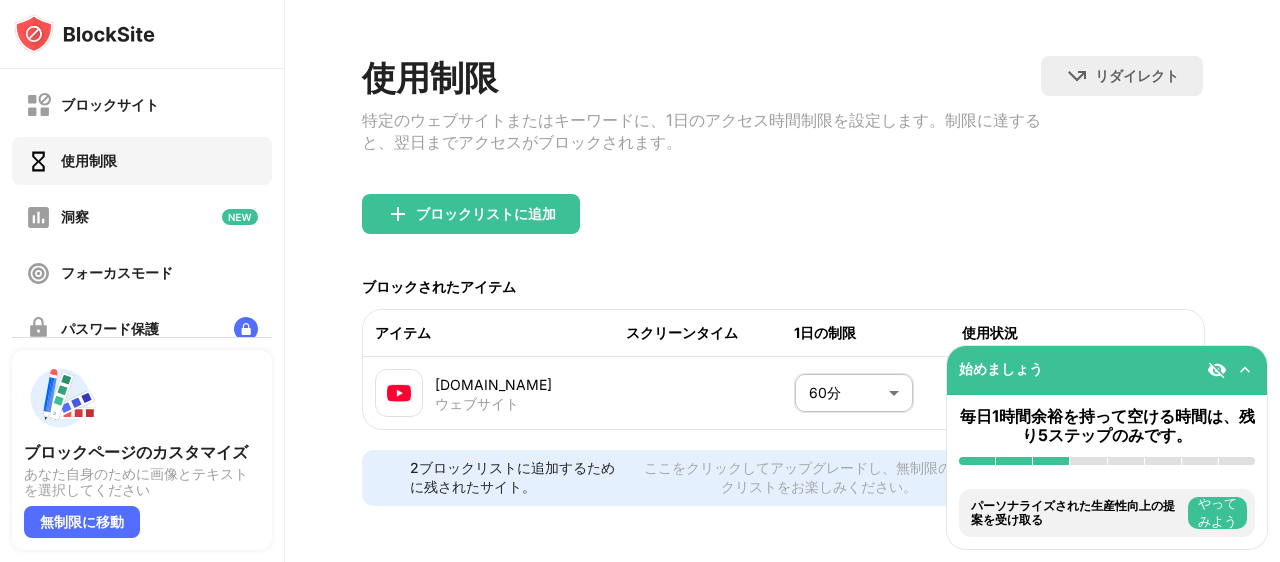 click at bounding box center [1245, 370] 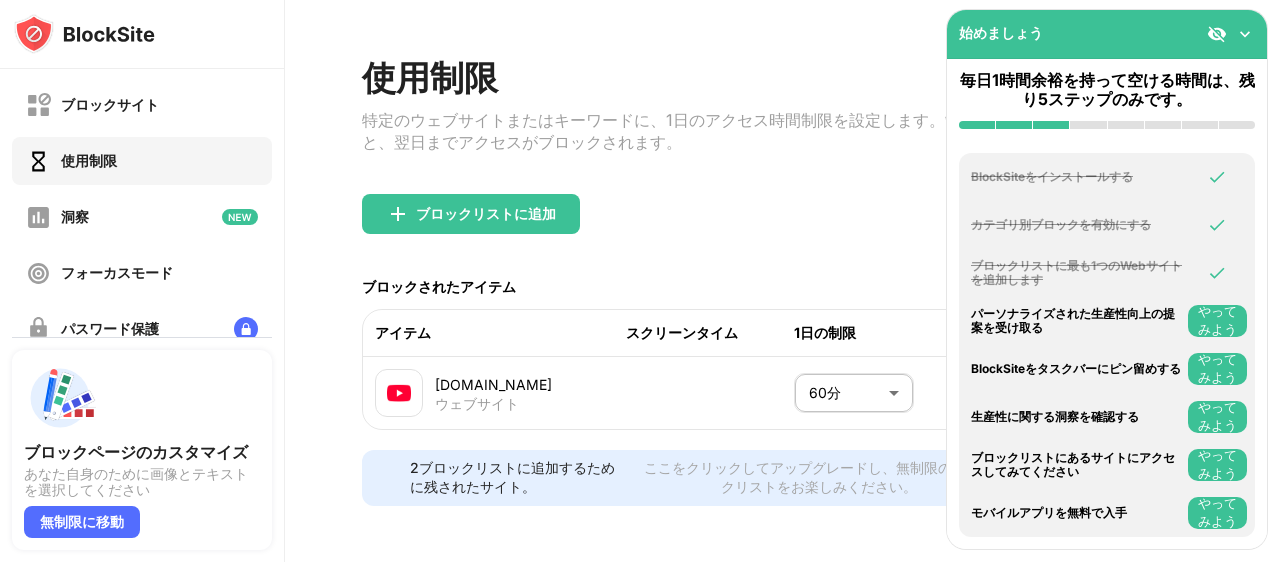 click on "パーソナライズされた生産性向上の提案を受け取る" at bounding box center [1073, 320] 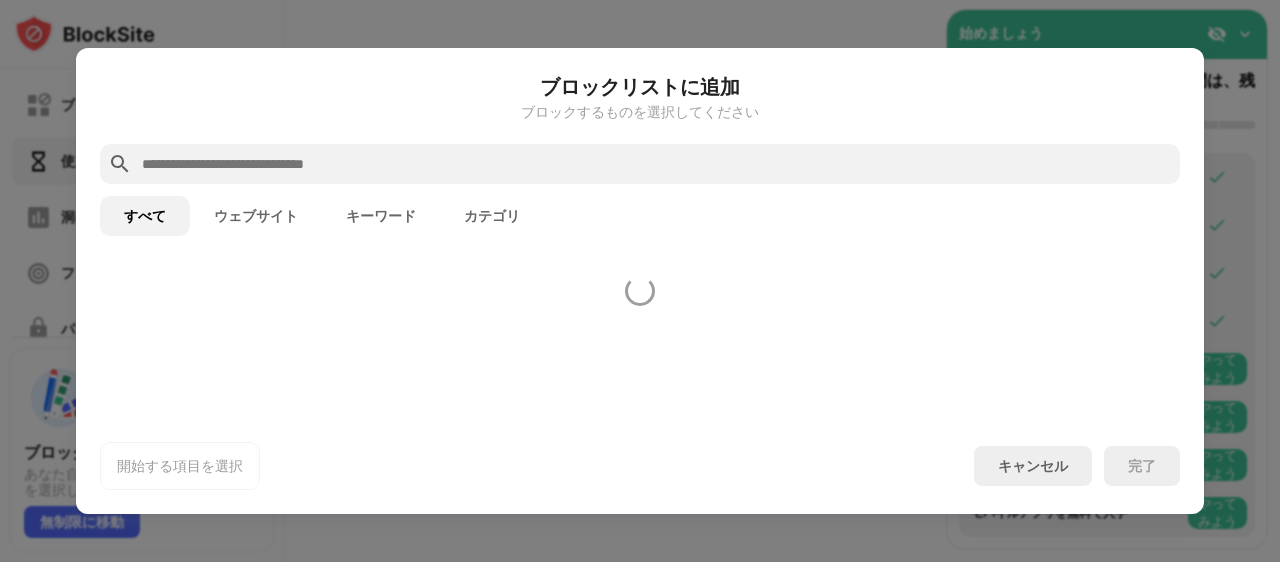 scroll, scrollTop: 696, scrollLeft: 0, axis: vertical 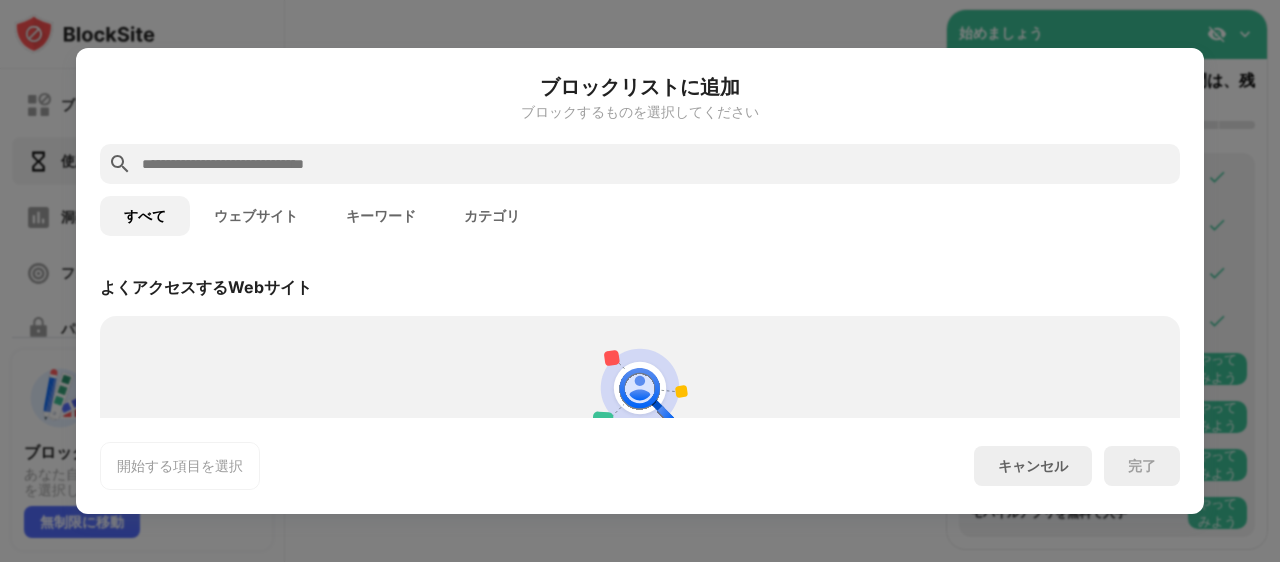 click at bounding box center [640, 281] 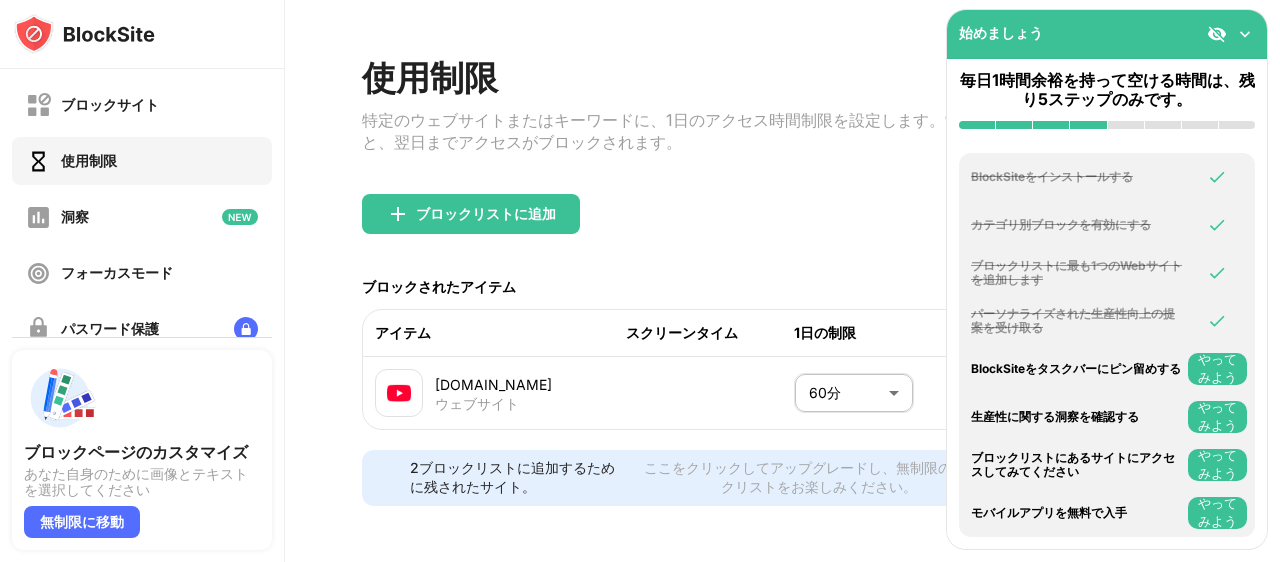 click on "BlockSiteをタスクバーにピン留めする" at bounding box center (1076, 368) 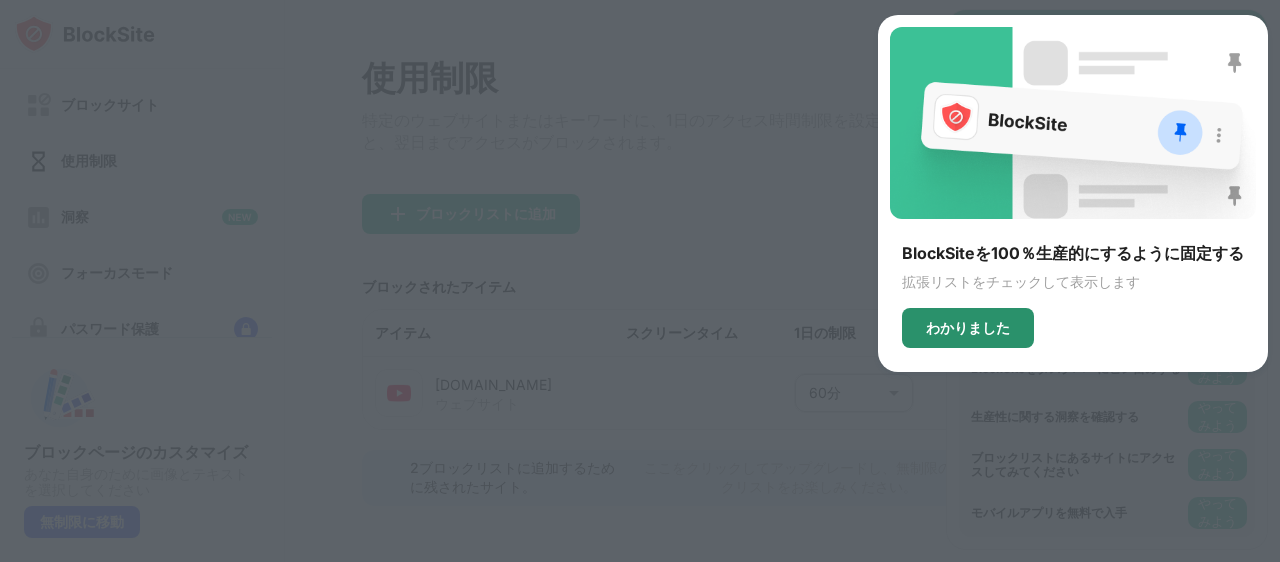 click on "わかりました" at bounding box center [968, 328] 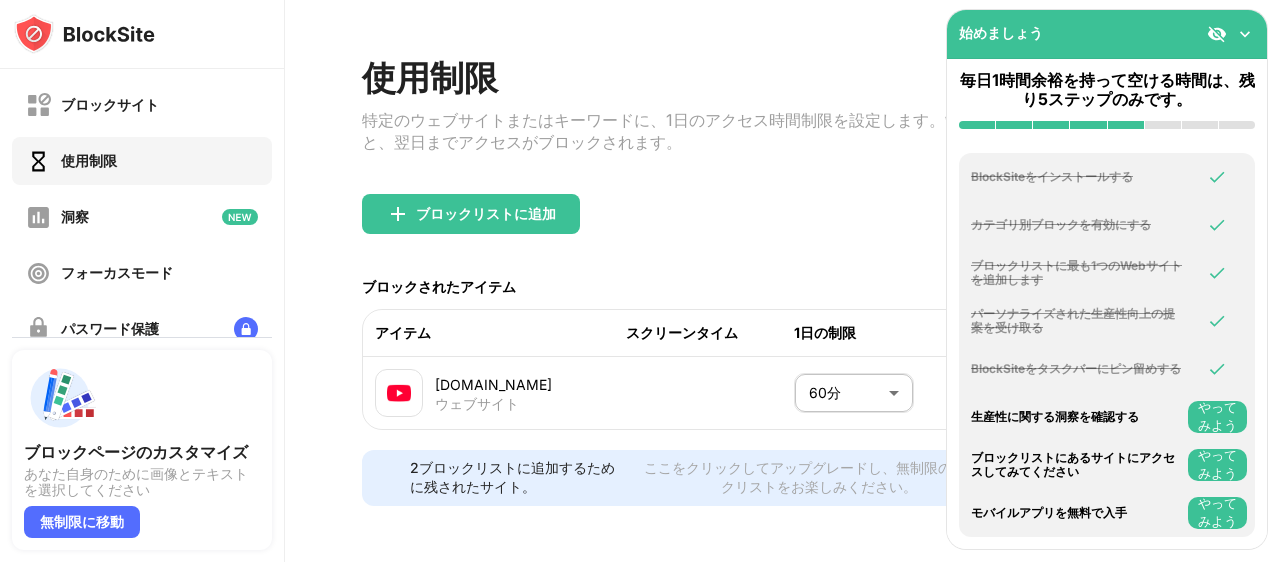 click on "やってみよう" at bounding box center [1217, 416] 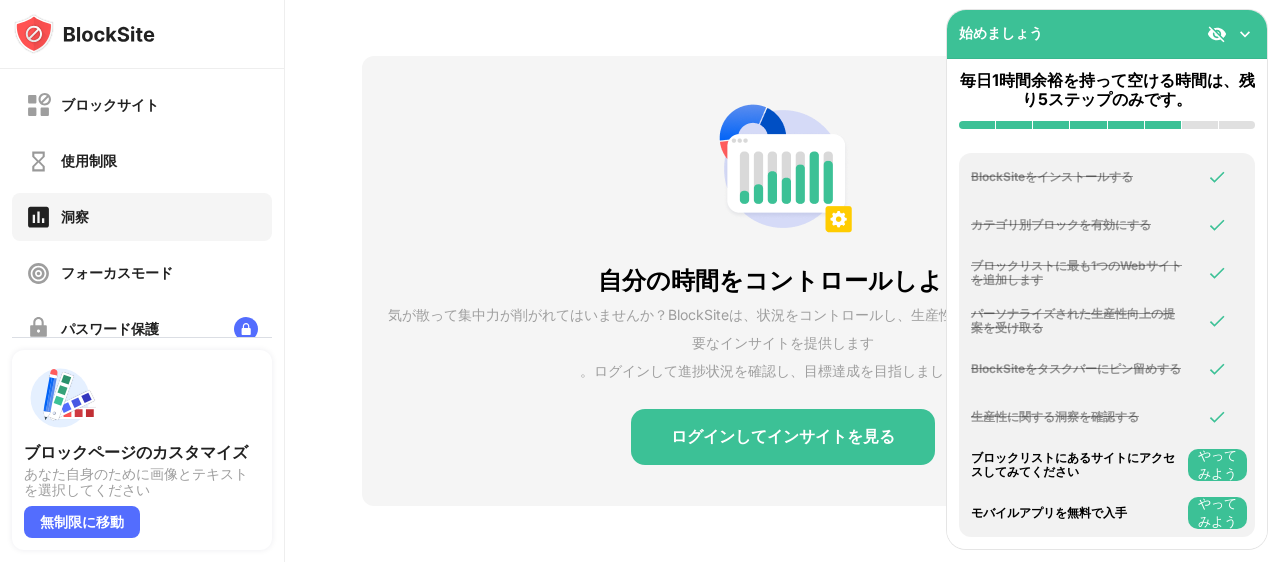 click on "やってみよう" at bounding box center (1217, 464) 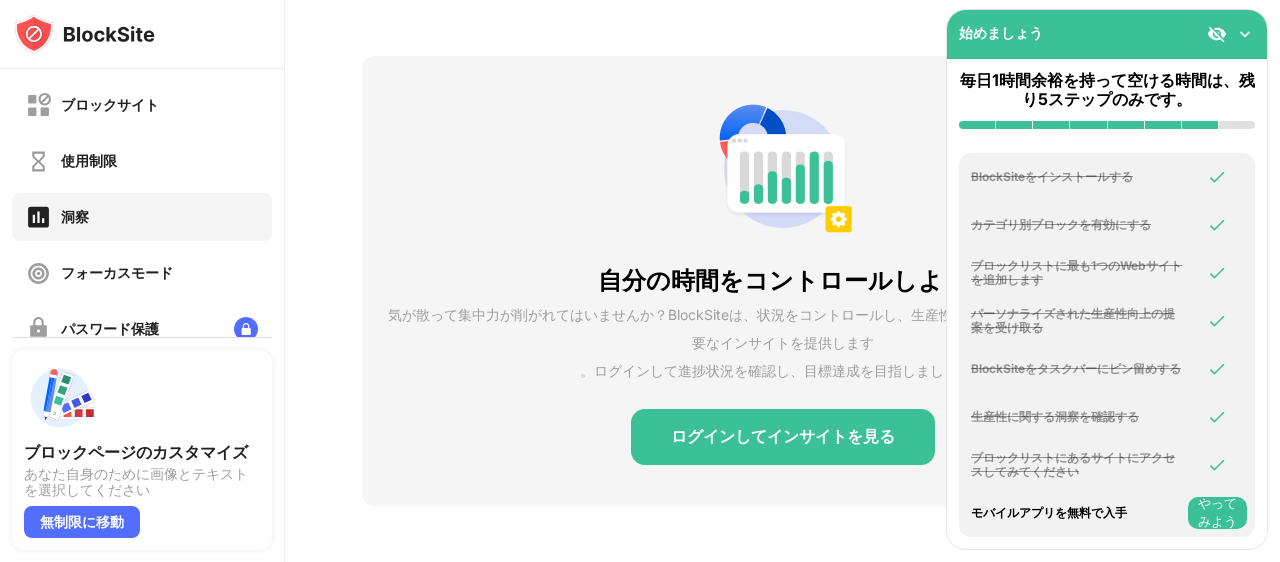click on "やってみよう" at bounding box center (1217, 512) 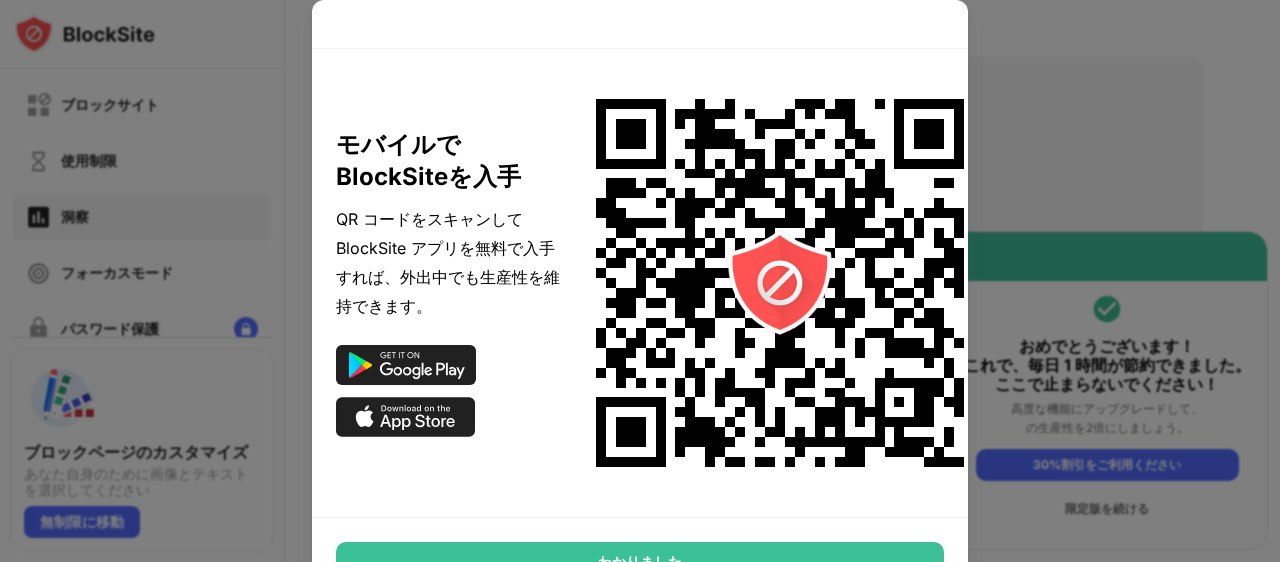 click at bounding box center [640, 281] 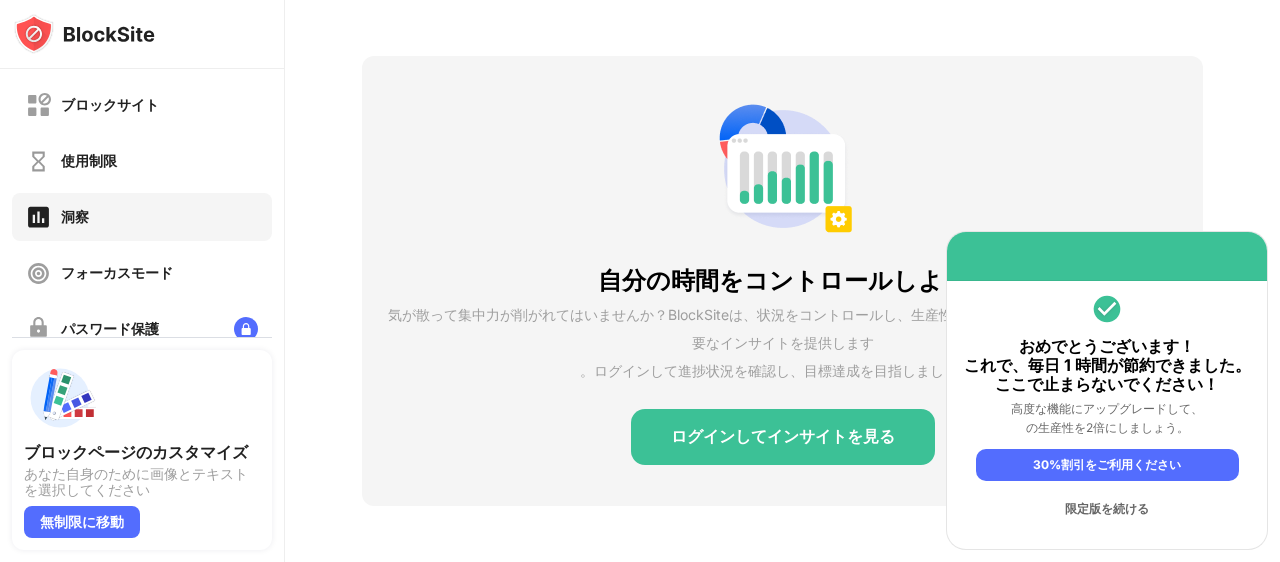 click on "限定版を続ける" at bounding box center [1107, 508] 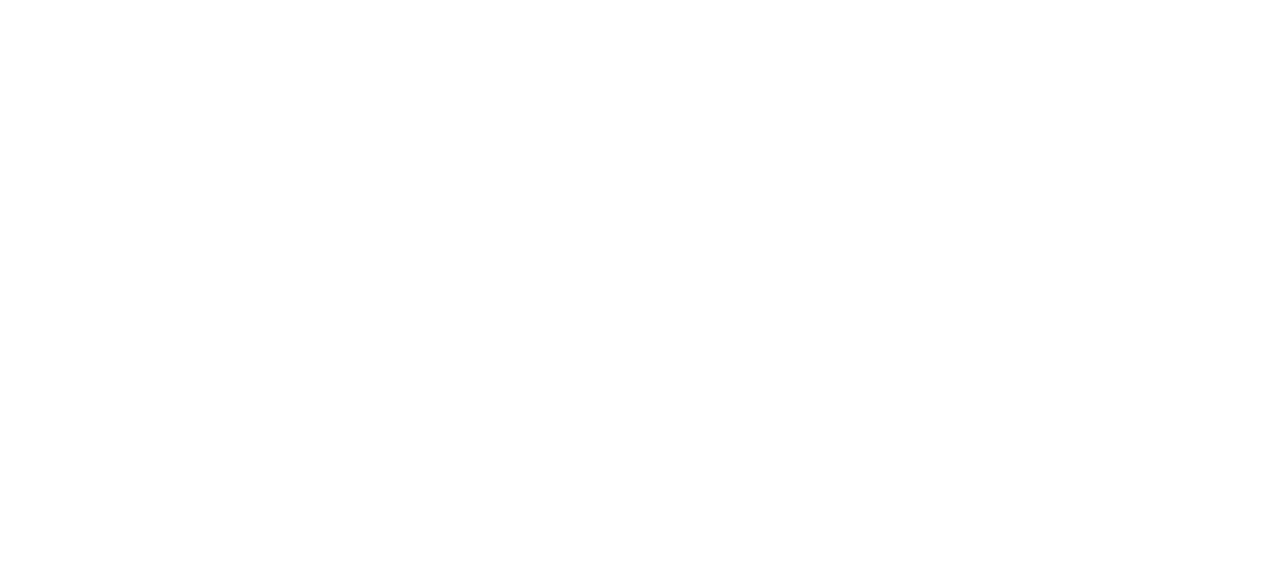 scroll, scrollTop: 0, scrollLeft: 0, axis: both 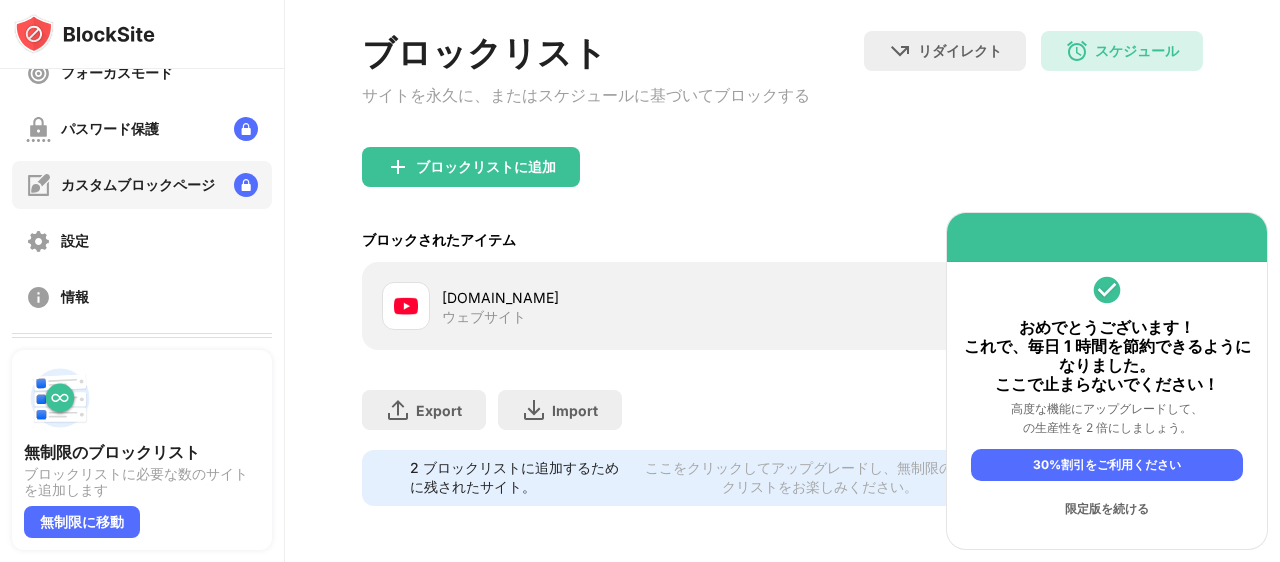 click on "カスタムブロックページ" at bounding box center [138, 185] 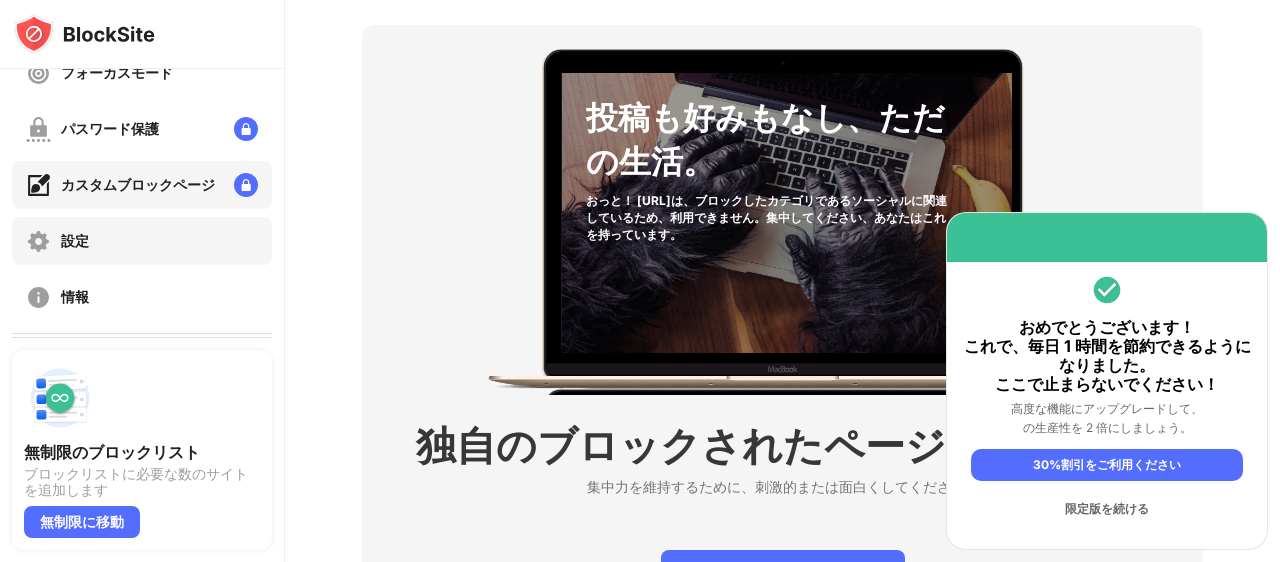 click on "設定" at bounding box center (142, 241) 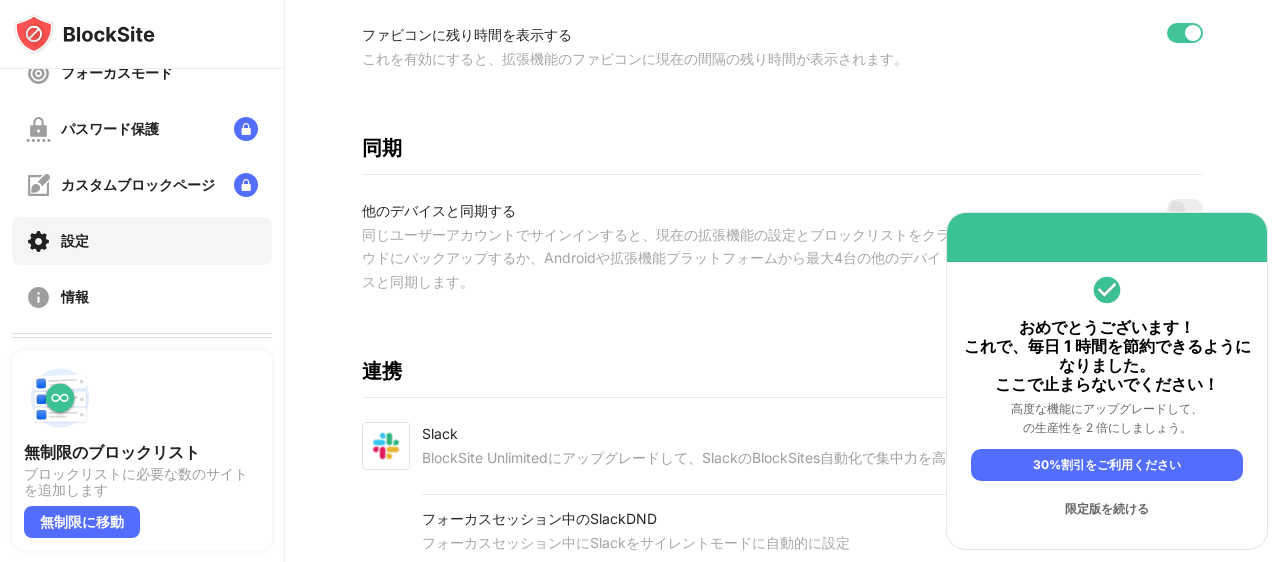 scroll, scrollTop: 1008, scrollLeft: 0, axis: vertical 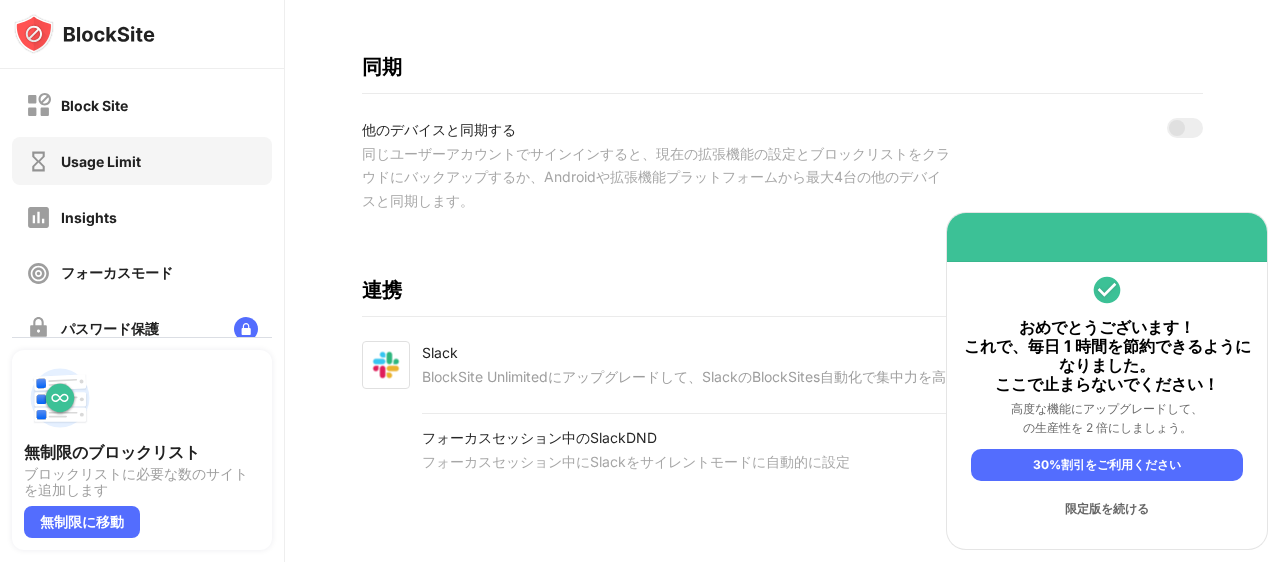 click on "Usage Limit" at bounding box center [142, 161] 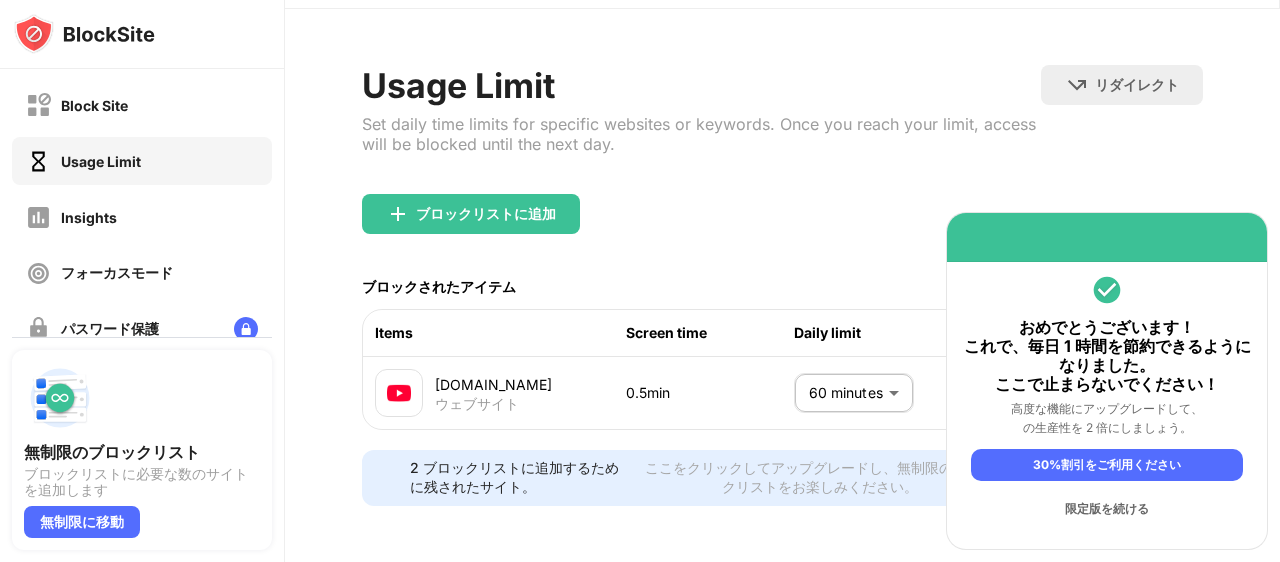 click on "Usage Limit" at bounding box center (142, 161) 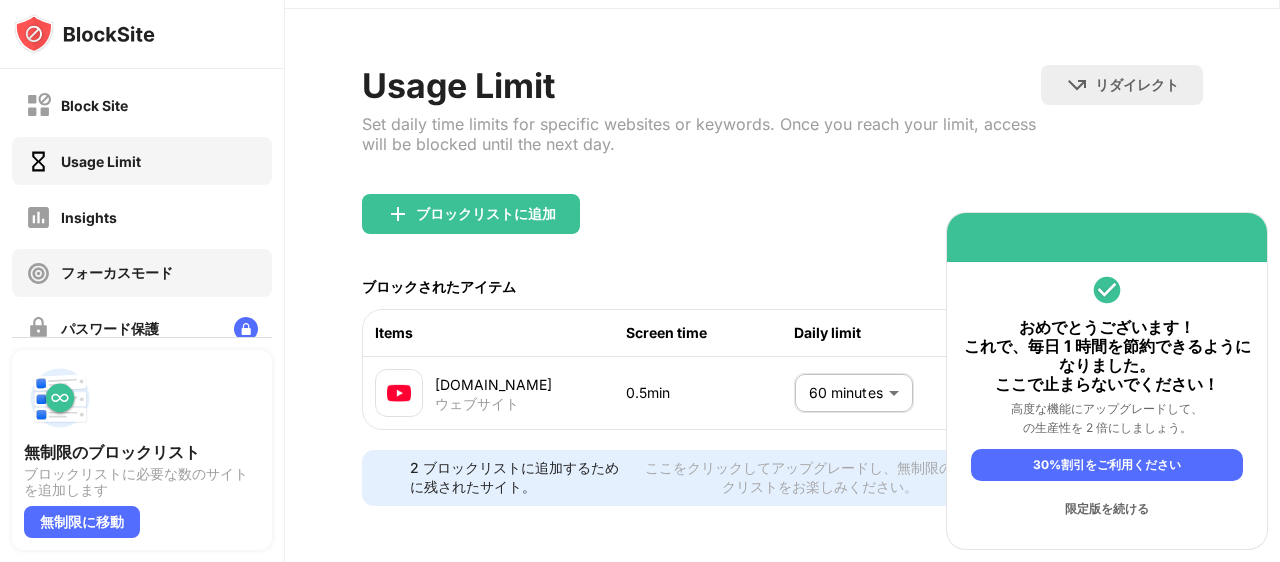 scroll, scrollTop: 200, scrollLeft: 0, axis: vertical 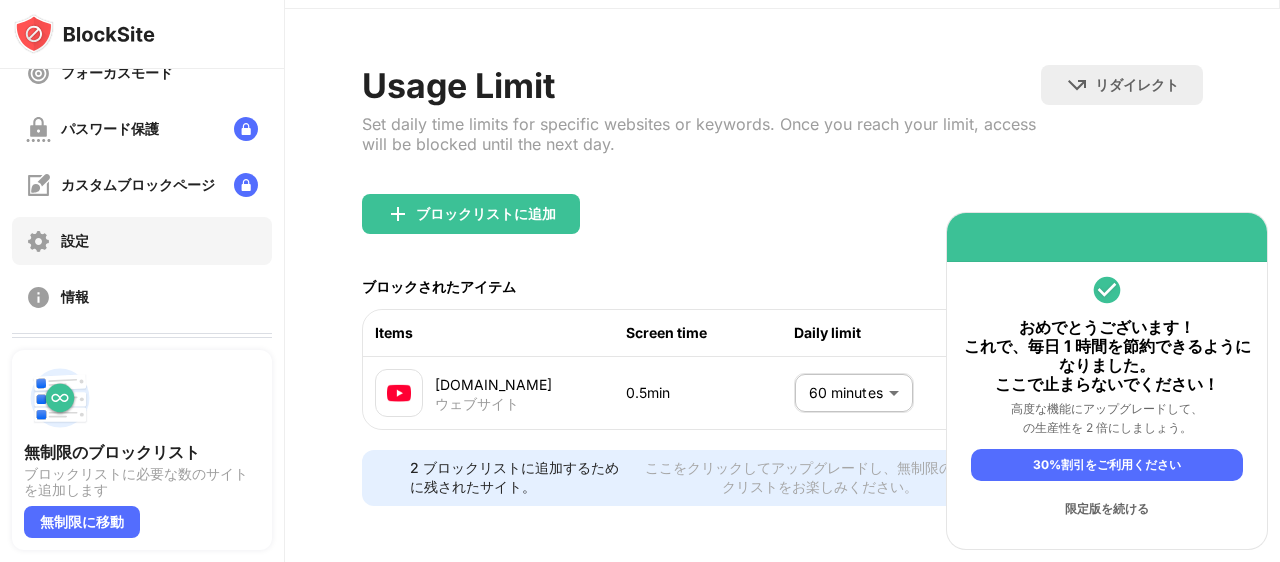 click on "設定" at bounding box center [142, 241] 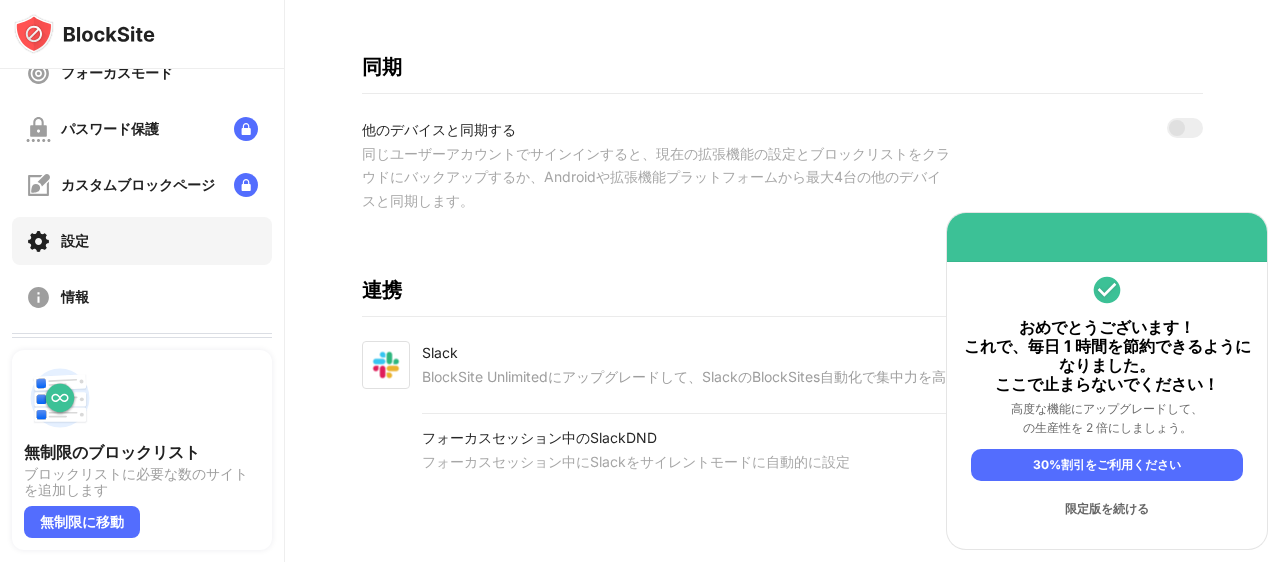 scroll, scrollTop: 0, scrollLeft: 0, axis: both 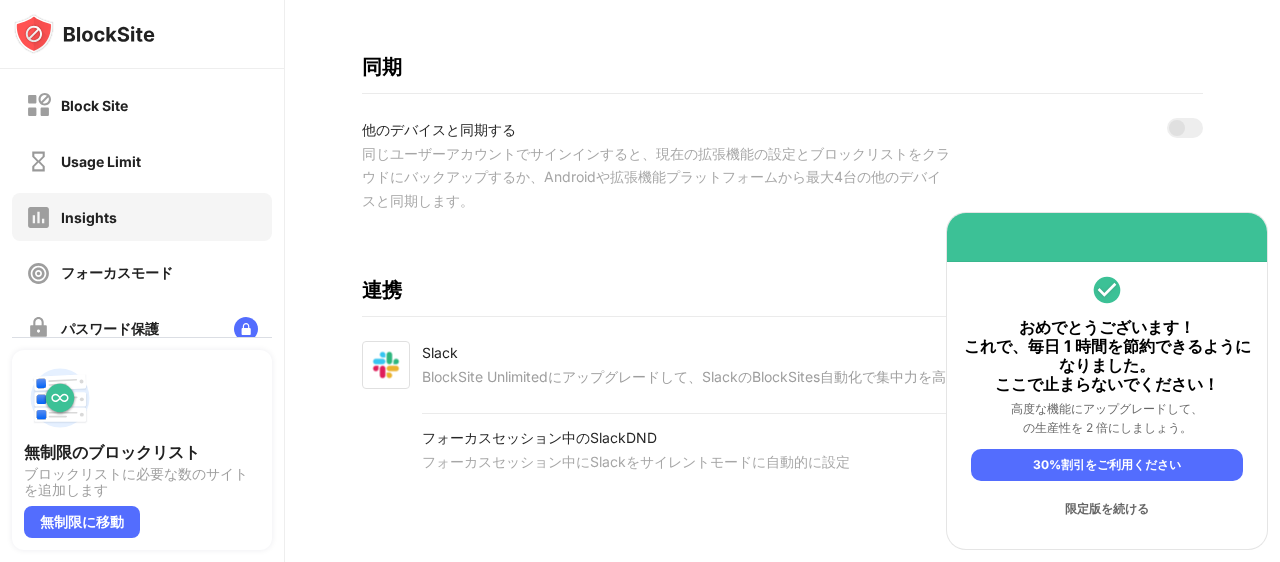 click on "Insights" at bounding box center [142, 217] 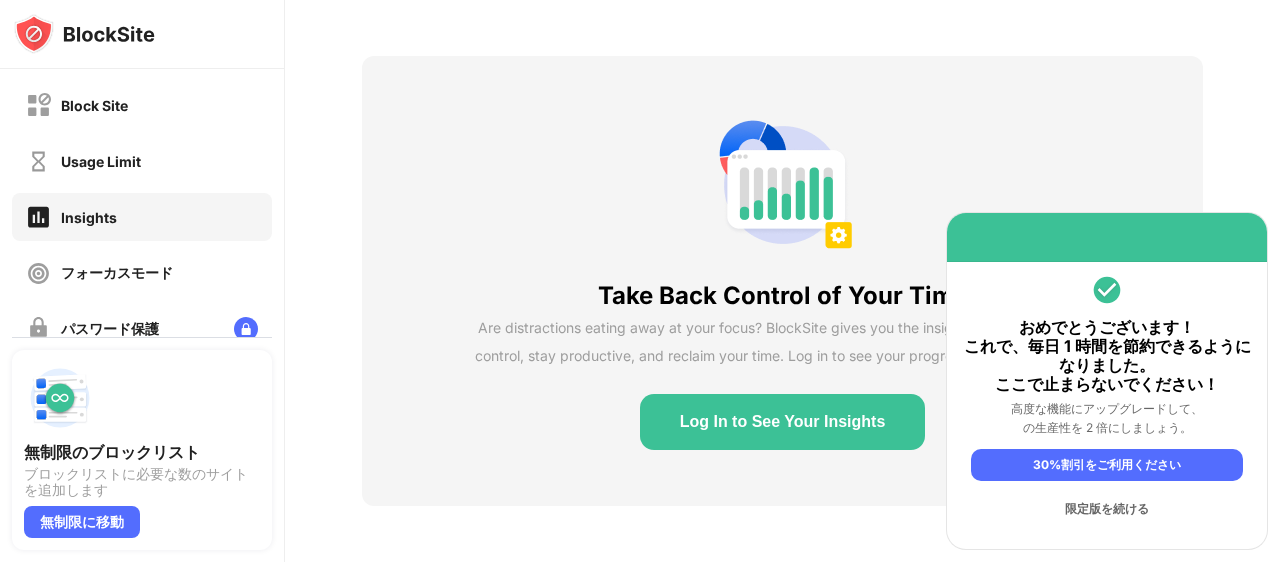 scroll, scrollTop: 84, scrollLeft: 0, axis: vertical 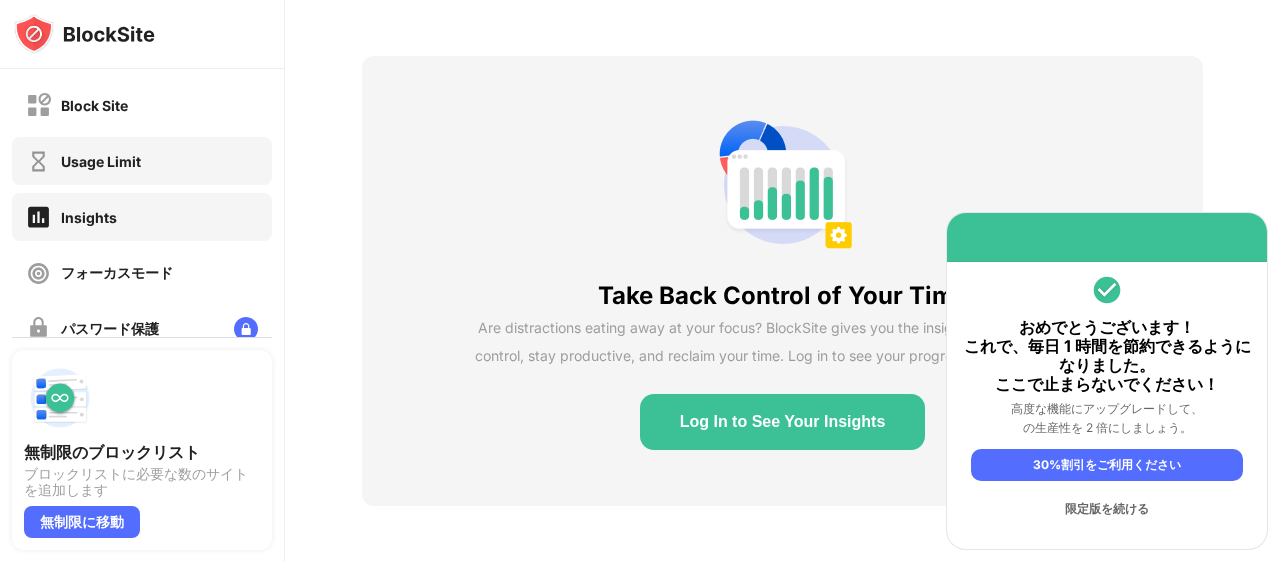 click on "Usage Limit" at bounding box center (142, 161) 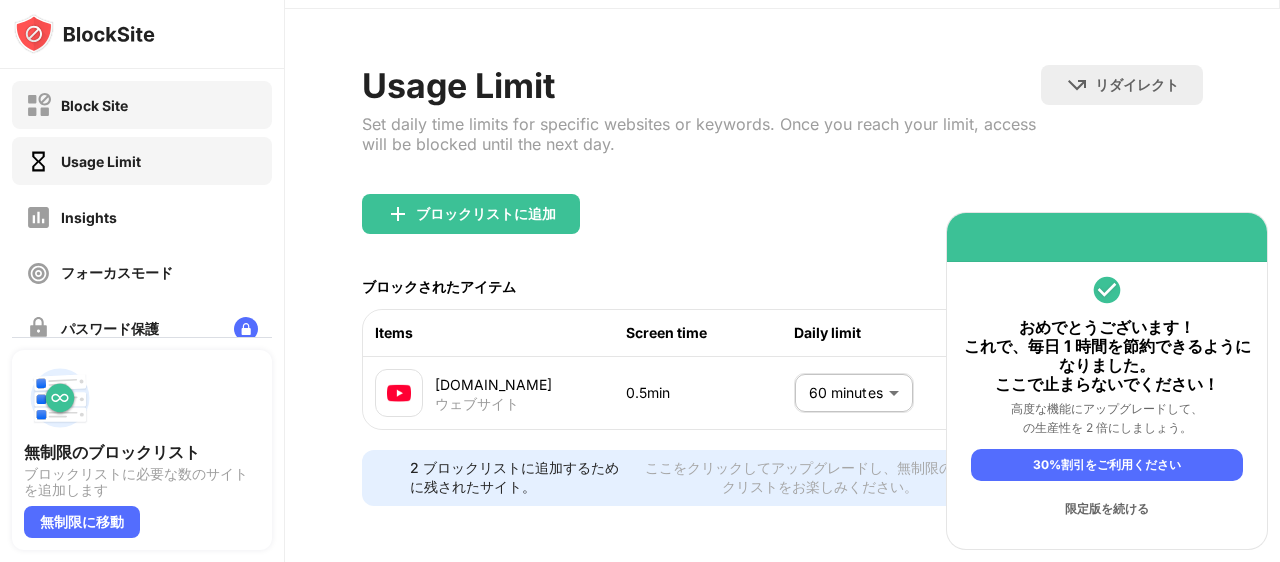 click on "Block Site" at bounding box center (142, 105) 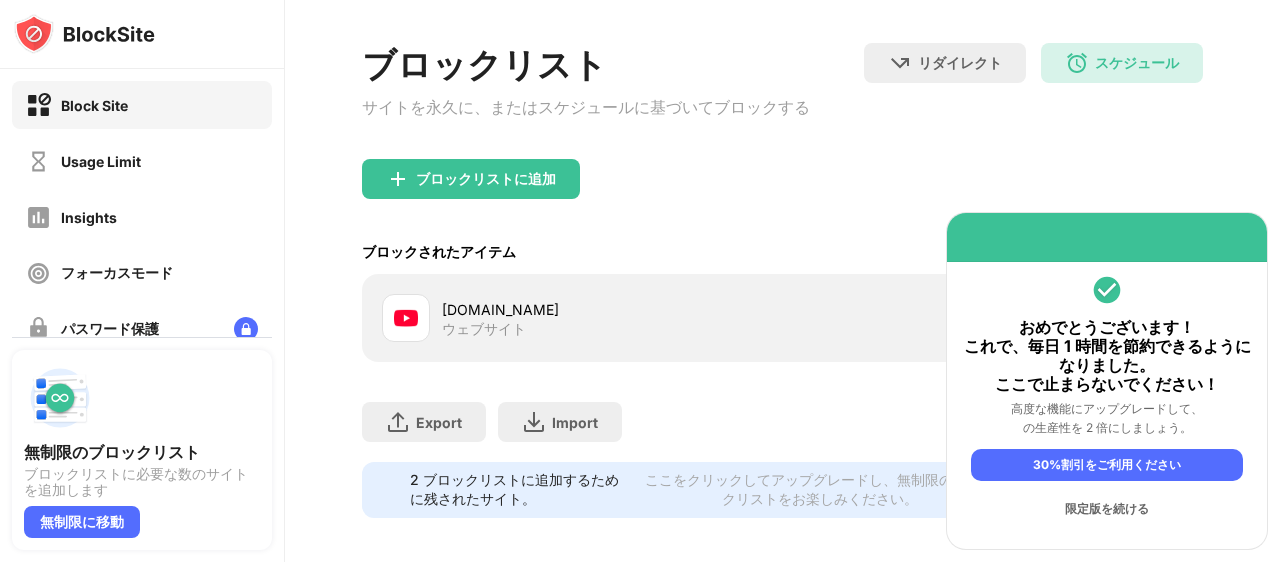 scroll, scrollTop: 114, scrollLeft: 0, axis: vertical 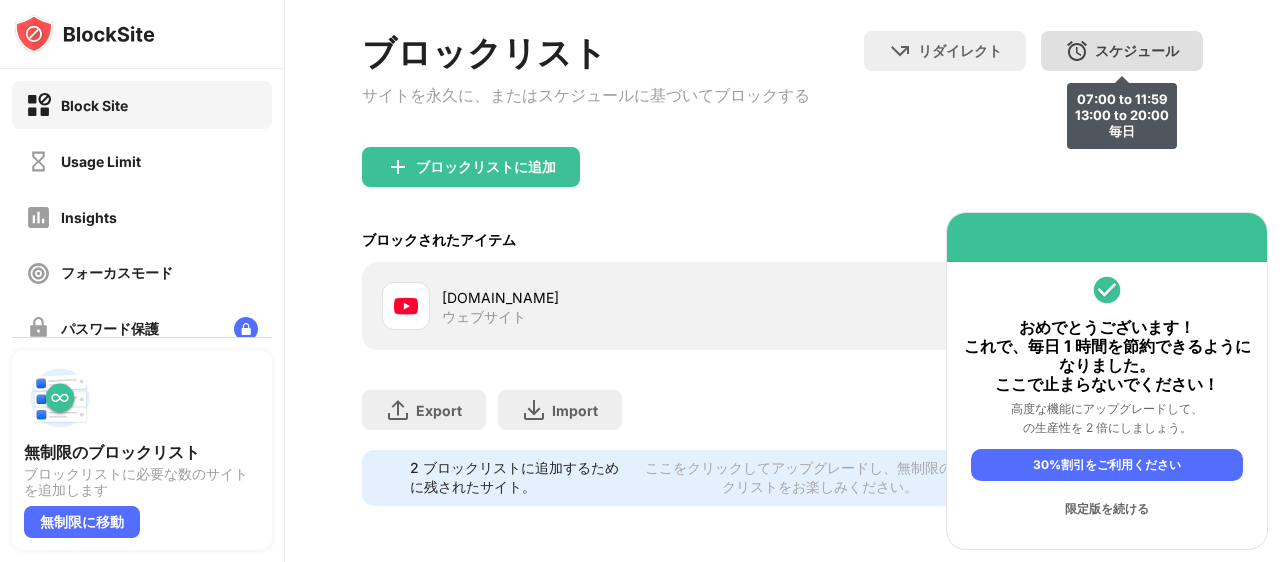 click at bounding box center [1077, 51] 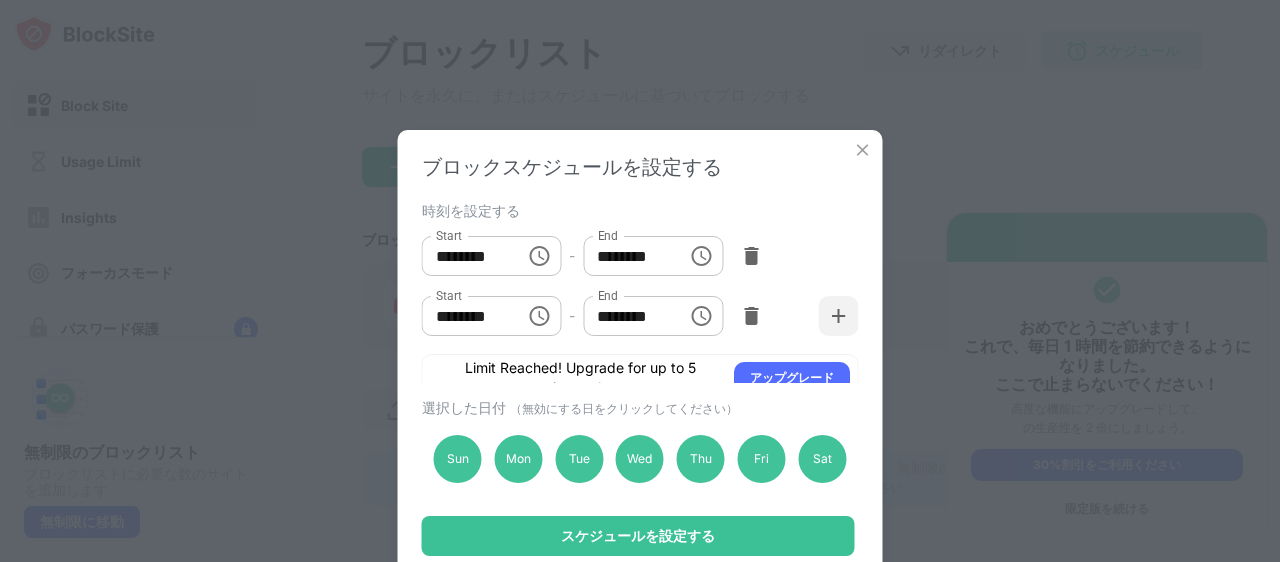 click at bounding box center [863, 150] 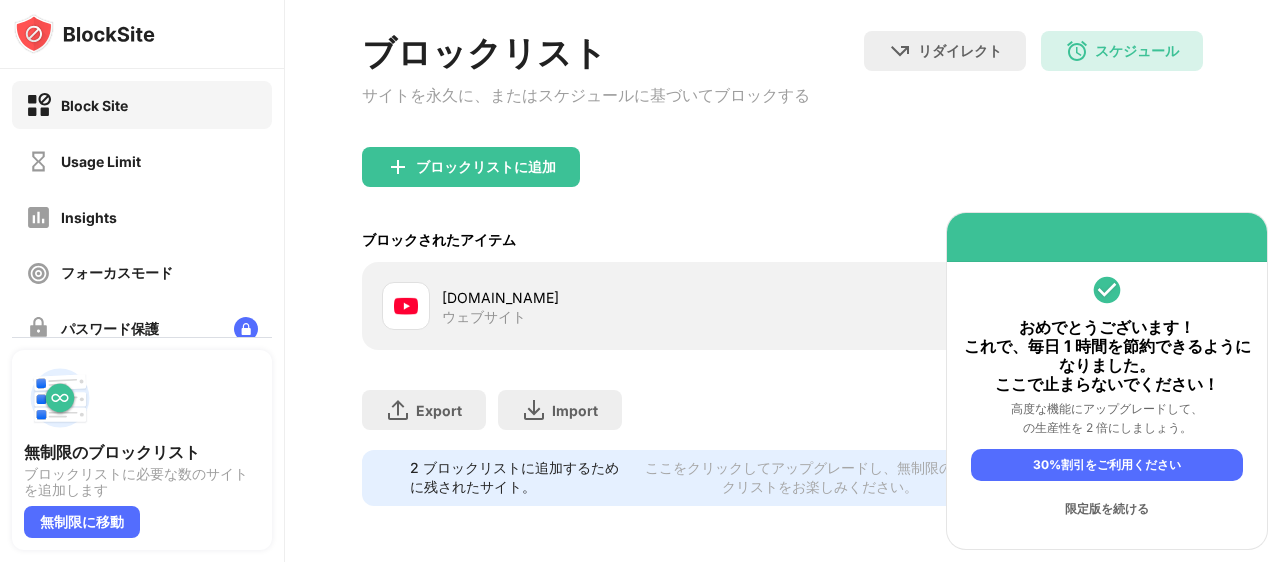 click on "ブロックリスト サイトを永久に、またはスケジュールに基づいてブロックする" at bounding box center [586, 89] 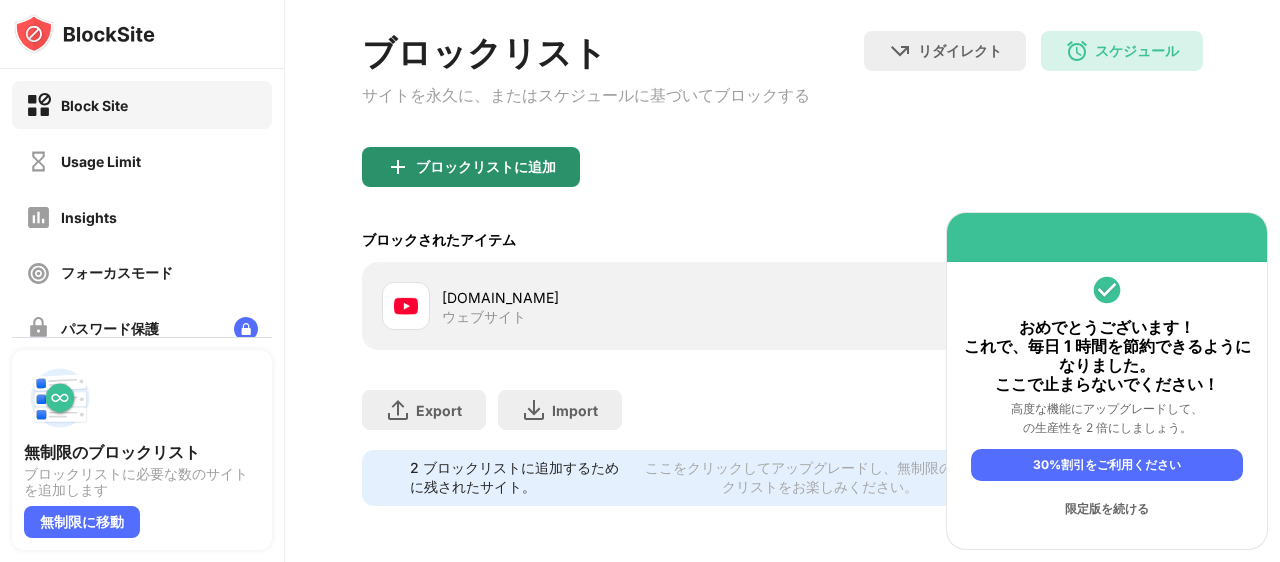 click on "ブロックリストに追加" at bounding box center (486, 167) 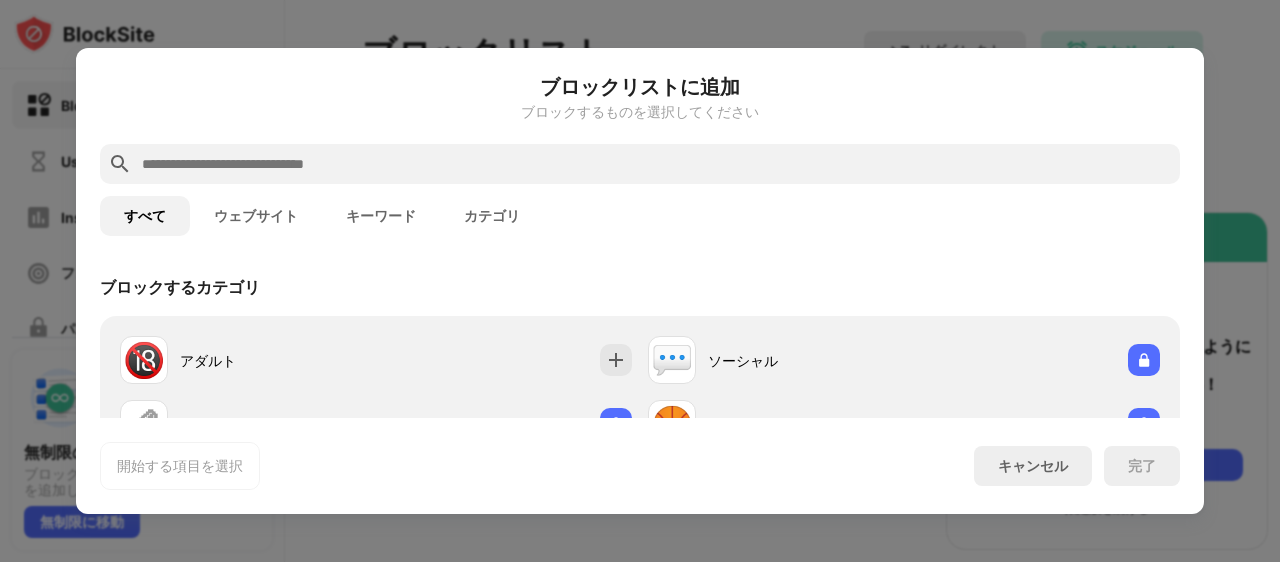 click at bounding box center [656, 164] 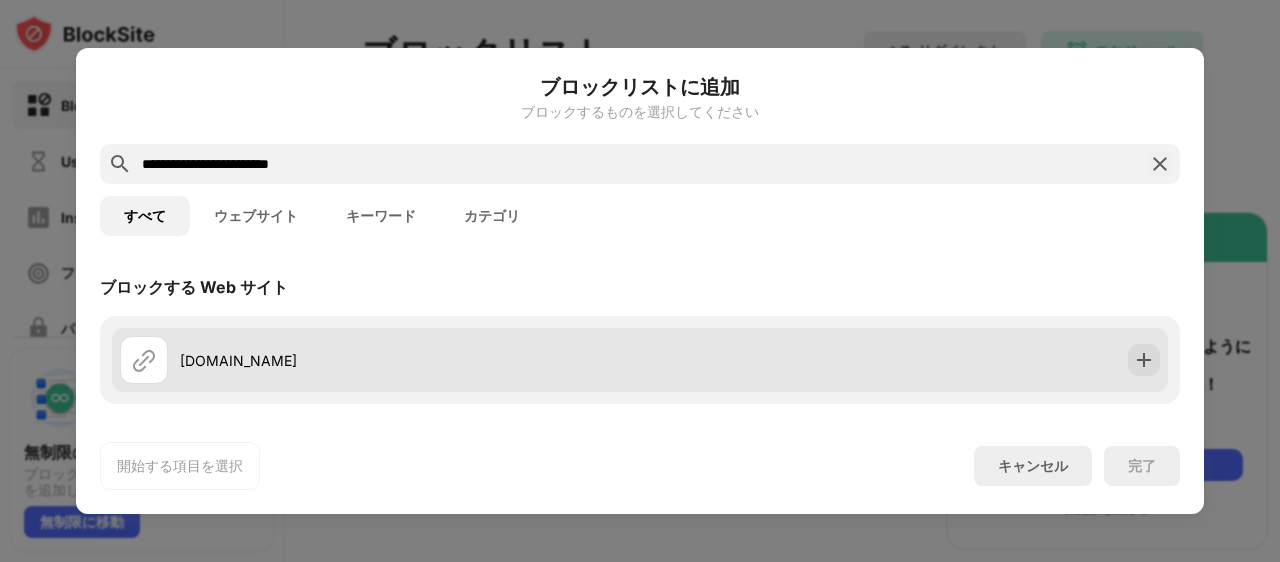 type on "**********" 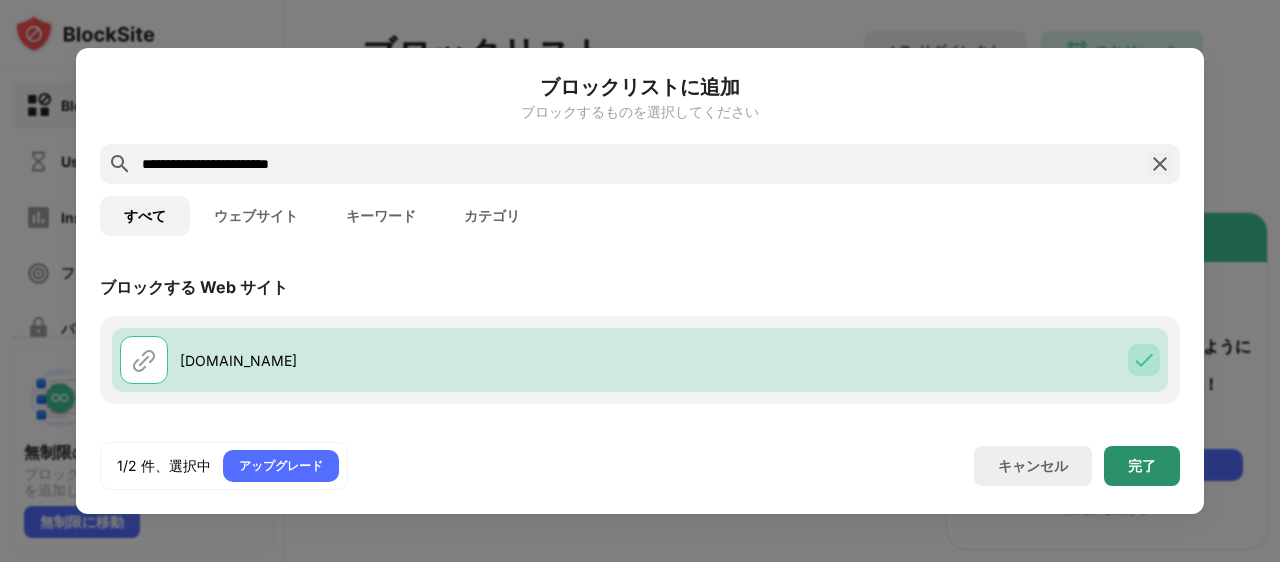 click on "完了" at bounding box center [1142, 466] 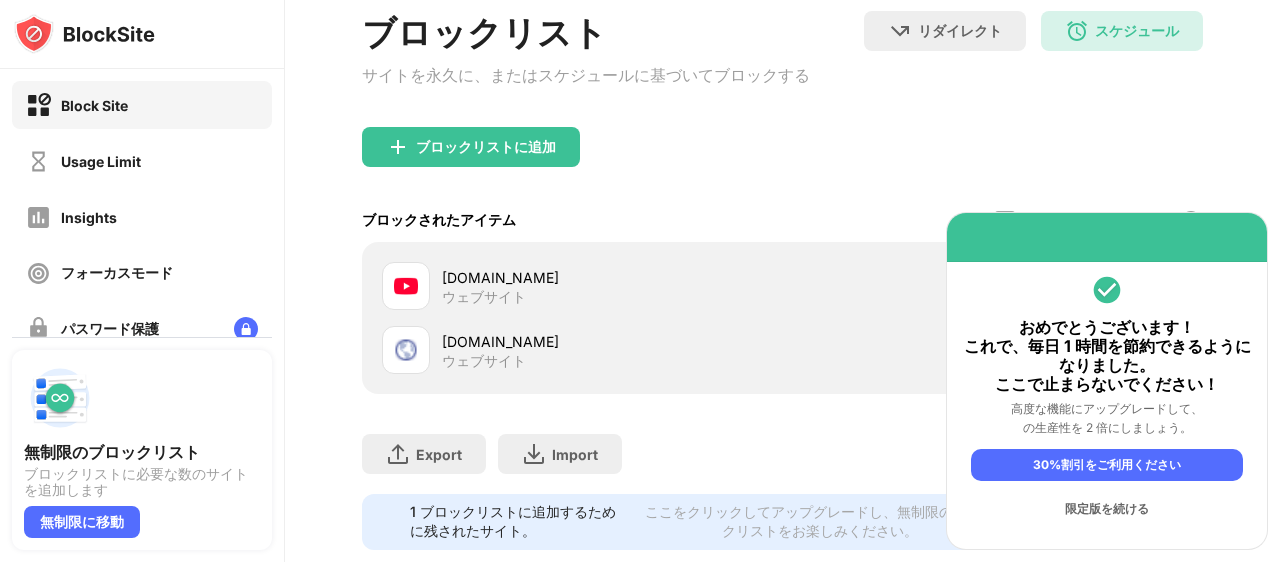 scroll, scrollTop: 178, scrollLeft: 0, axis: vertical 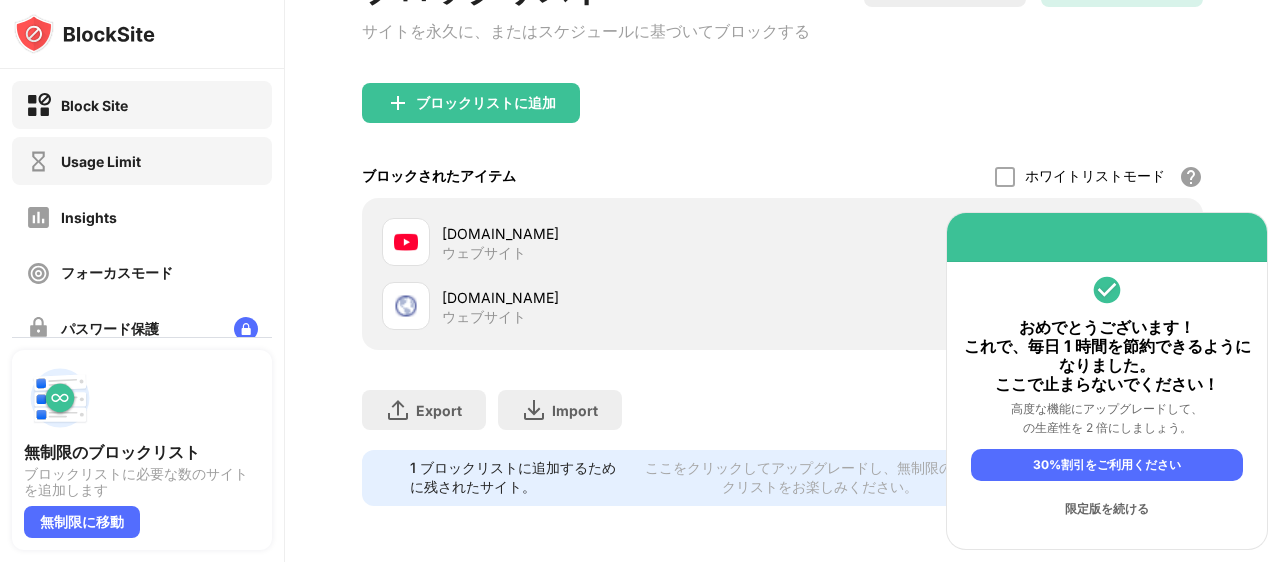 click on "Usage Limit" at bounding box center (142, 161) 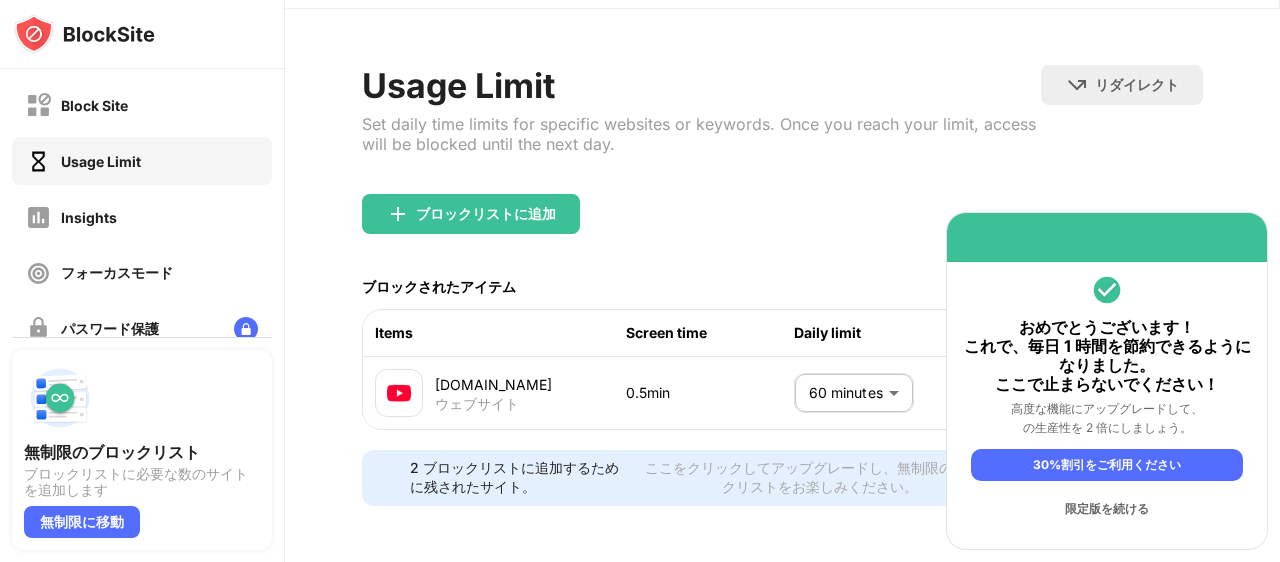 click on "Block Site Usage Limit Insights フォーカスモード パスワード保護 カスタムブロックページ 設定 情報 ブロッキング 他のデバイスと同期する 無効になっています 無制限のブロックリスト ブロックリストに必要な数のサイトを追加します 無制限に移動 おめでとうございます！  これで、毎日 1 時間を節約できるようになりました。  ここで止まらないでください！ 高度な機能にアップグレードして、  の生産性を 2 倍にしましょう。 30%割引をご利用ください 限定版を続ける ログイン Usage Limit Set daily time limits for specific websites or keywords. Once you reach your limit, access will be blocked until the next day. リダイレクト クリックしてリダイレクトのウェブサイトを設定する ブロックリストに追加 ブロックされたアイテム Items Screen time Daily limit Usage status youtube.com ウェブサイト 0.5min **" at bounding box center [640, 281] 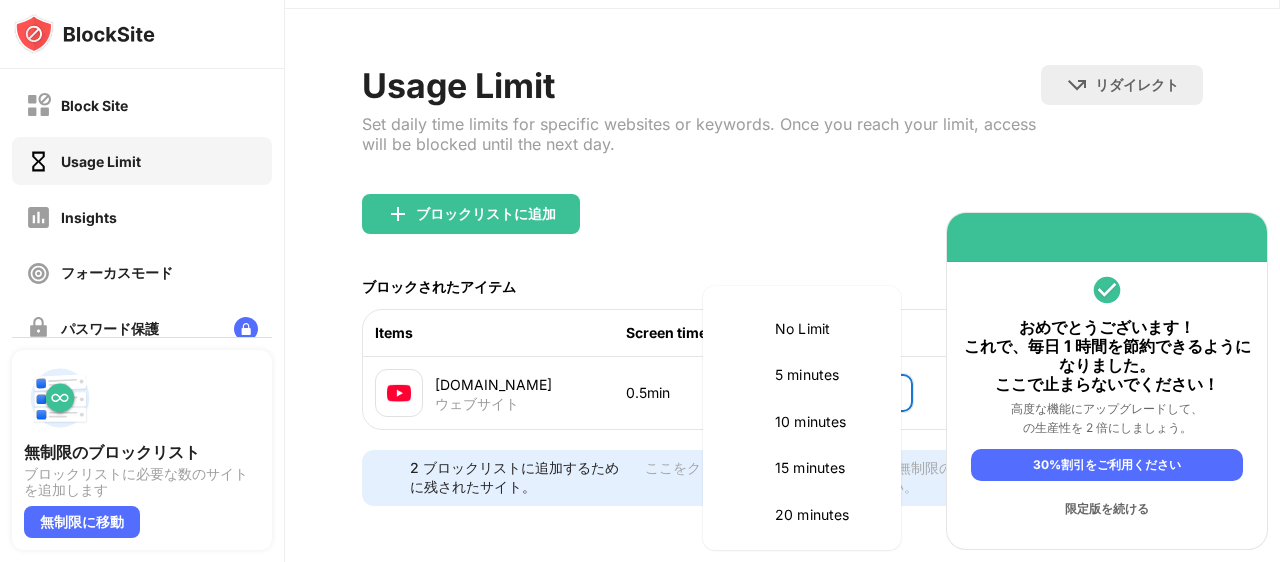 scroll, scrollTop: 468, scrollLeft: 0, axis: vertical 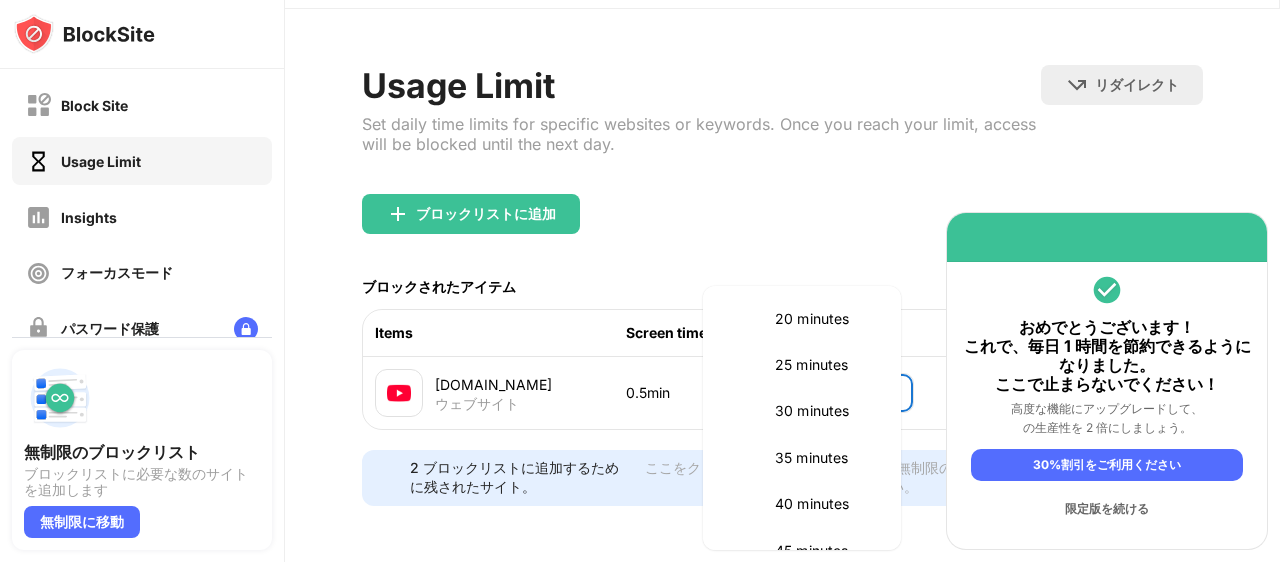 click on "30 minutes" at bounding box center [802, 411] 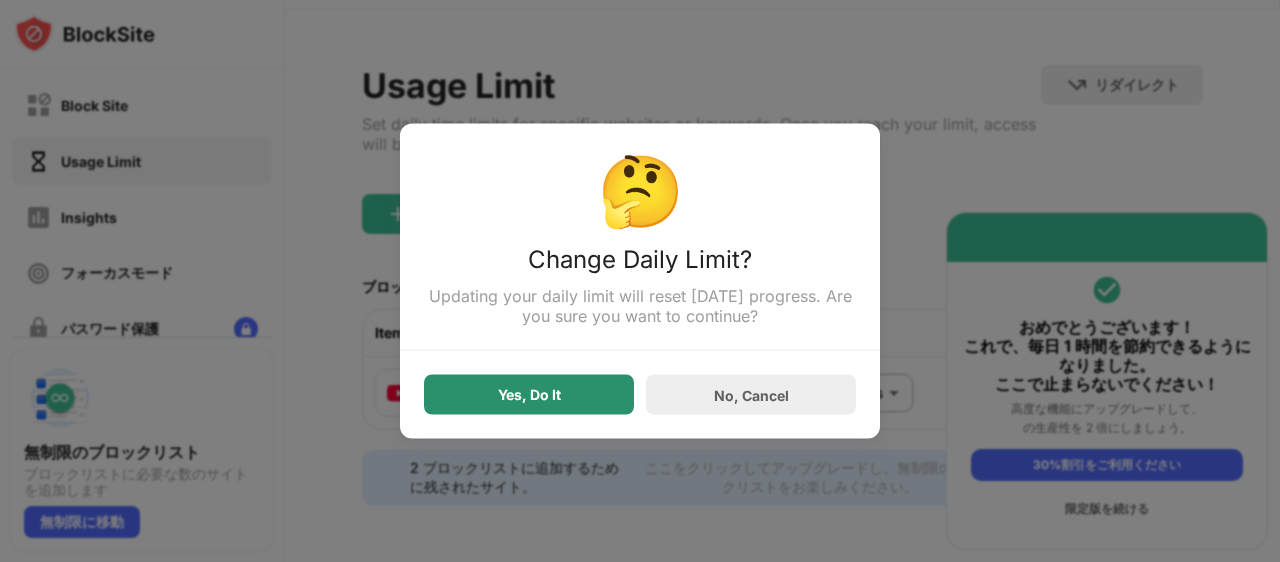 click on "Yes, Do It" at bounding box center [529, 395] 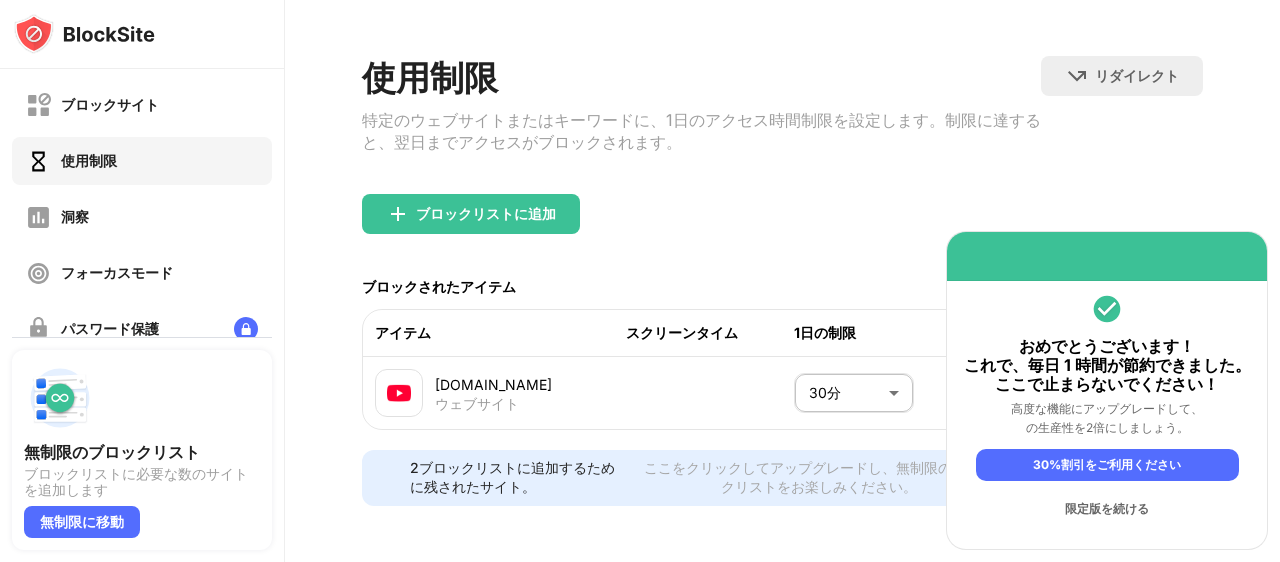 click on "使用制限 特定のウェブサイトまたはキーワードに、1日のアクセス時間制限を設定します。制限に達すると、翌日までアクセスがブロックされます。" at bounding box center [701, 125] 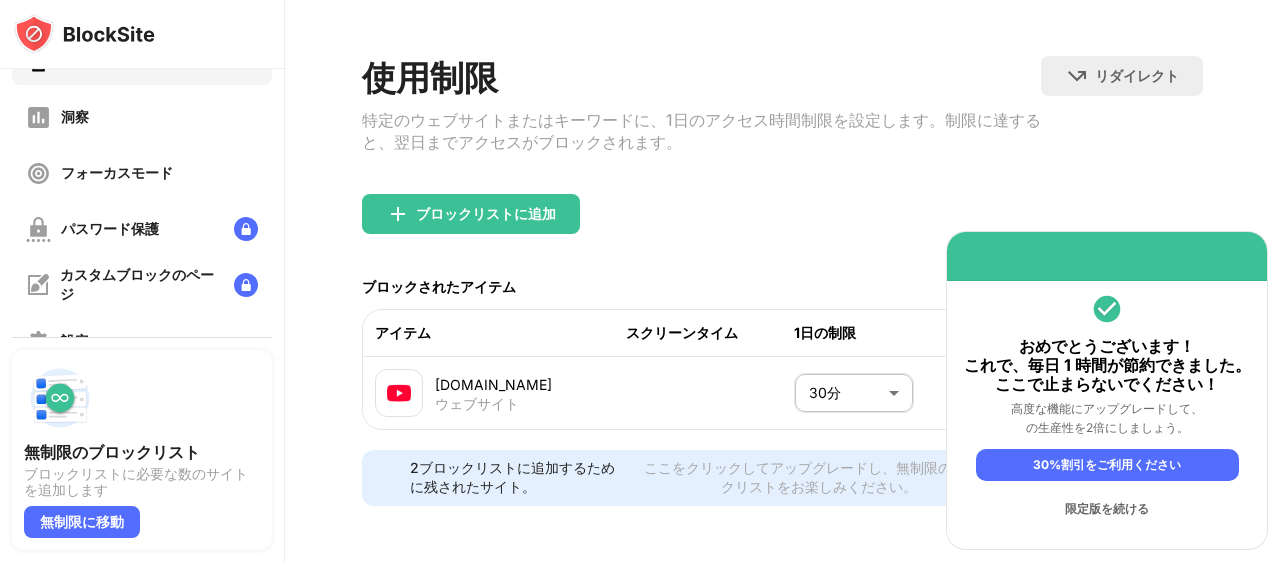 scroll, scrollTop: 0, scrollLeft: 0, axis: both 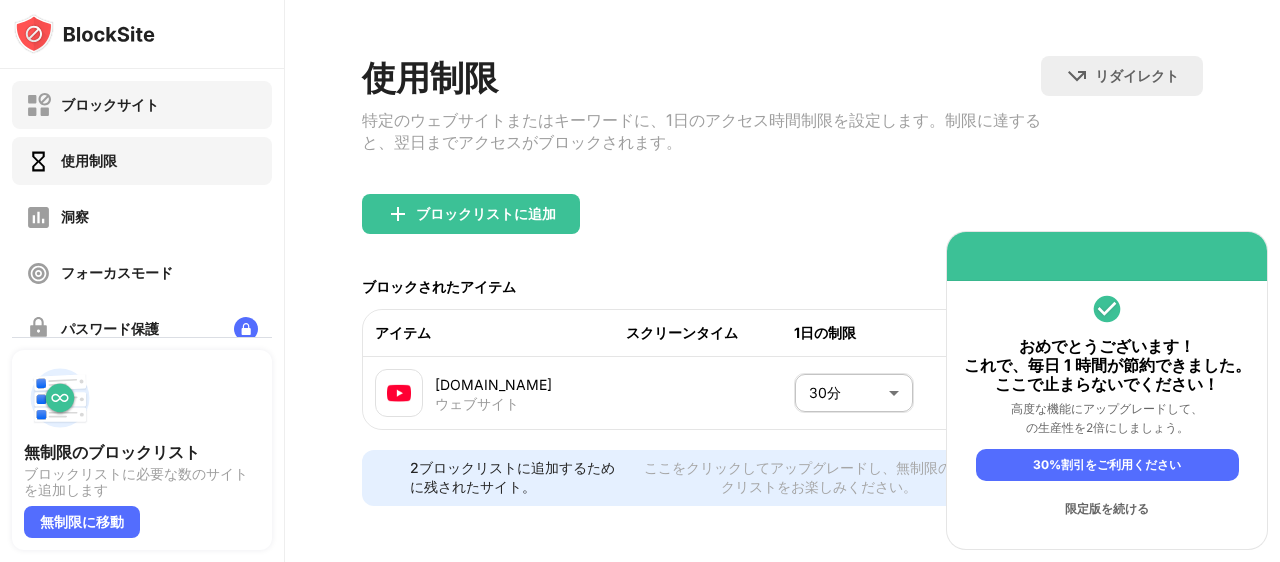 click on "ブロックサイト" at bounding box center [142, 105] 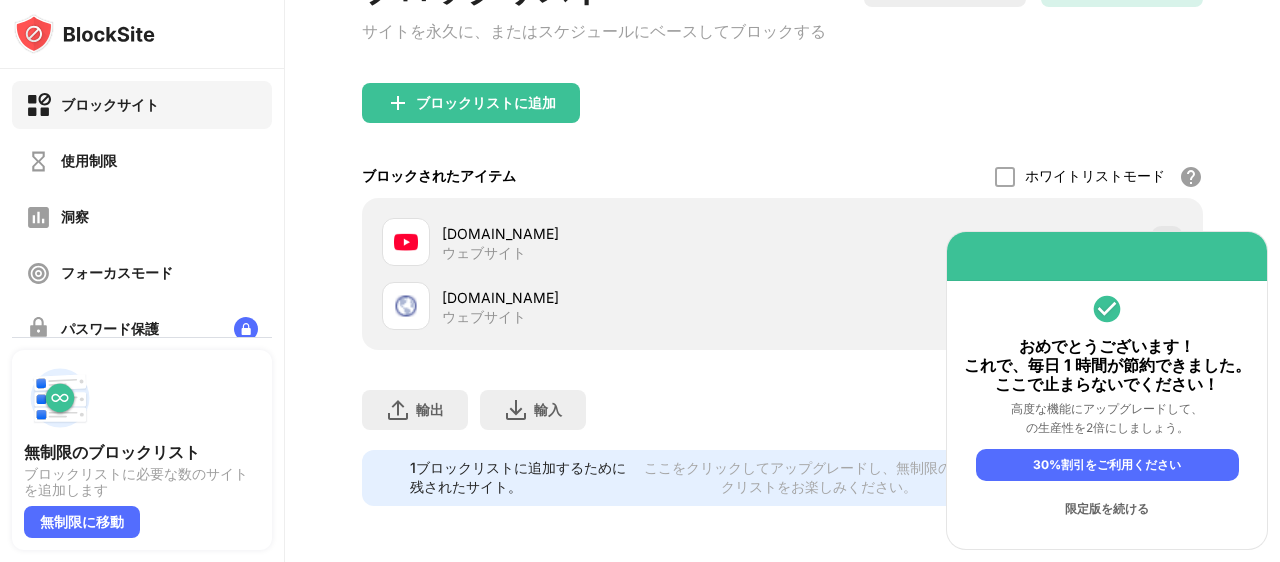 scroll, scrollTop: 78, scrollLeft: 0, axis: vertical 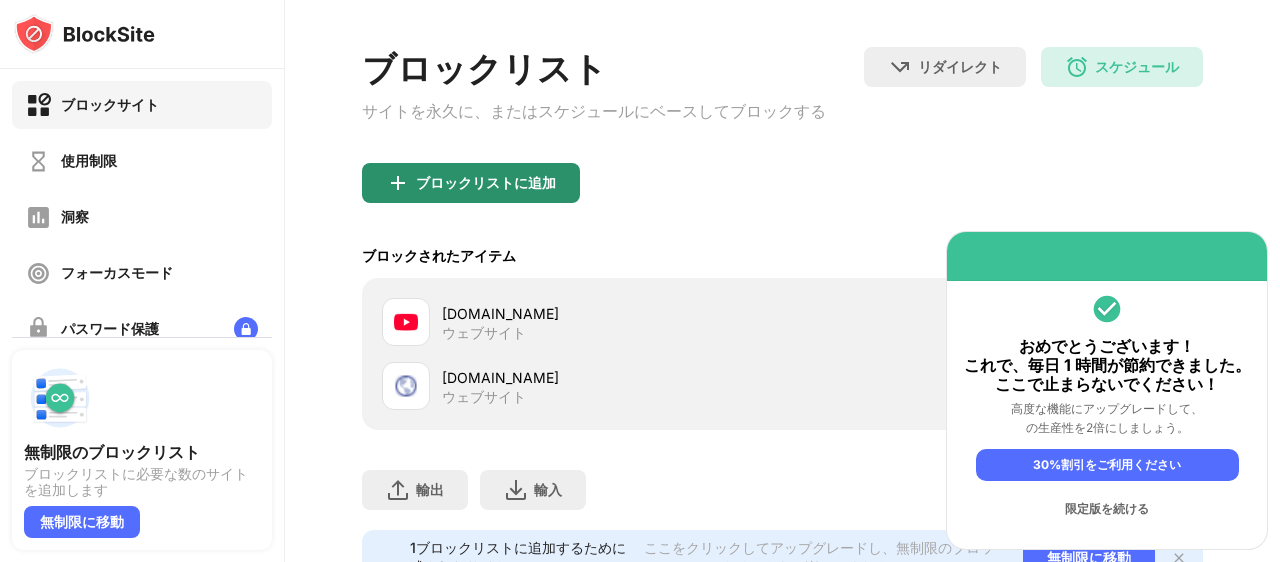 click on "ブロックリストに追加" at bounding box center (486, 182) 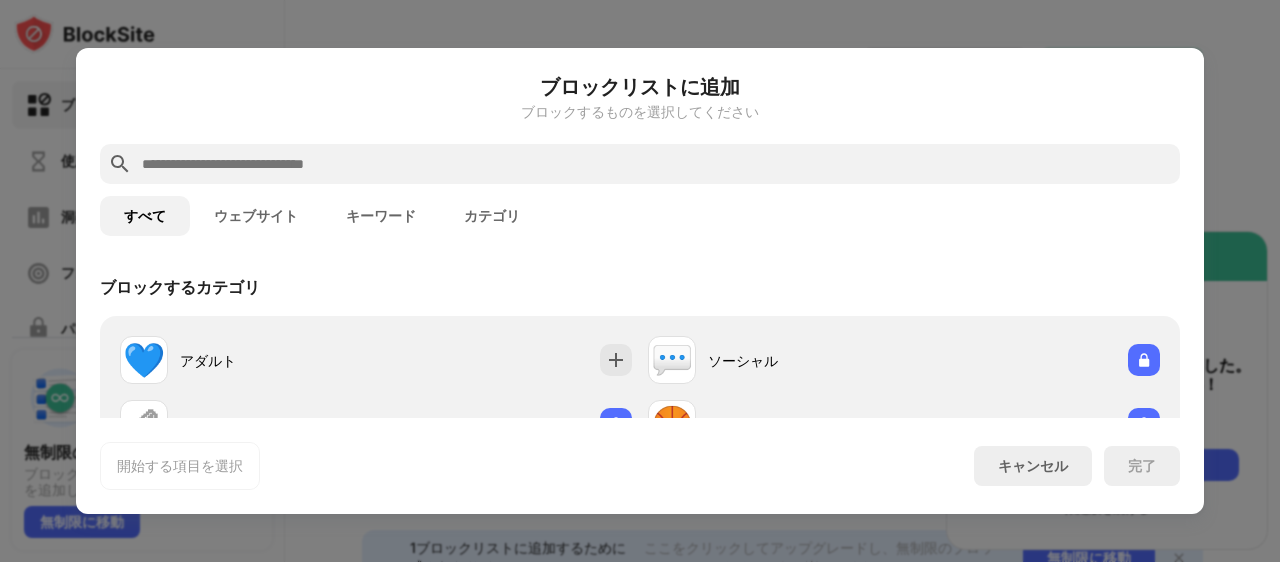 click at bounding box center [656, 164] 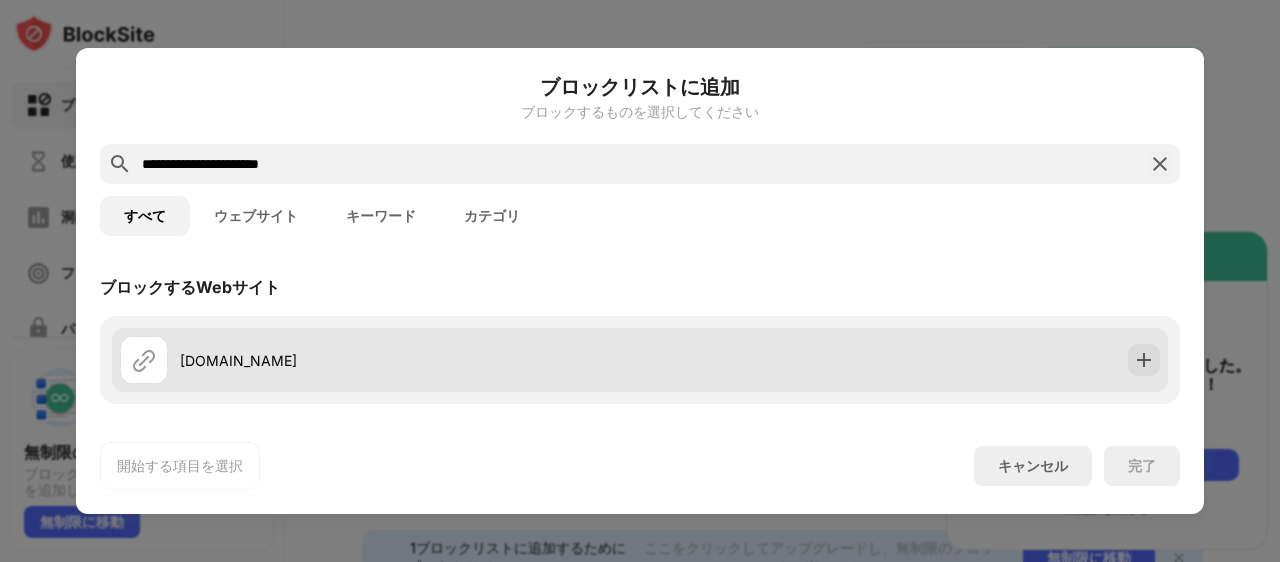 type on "**********" 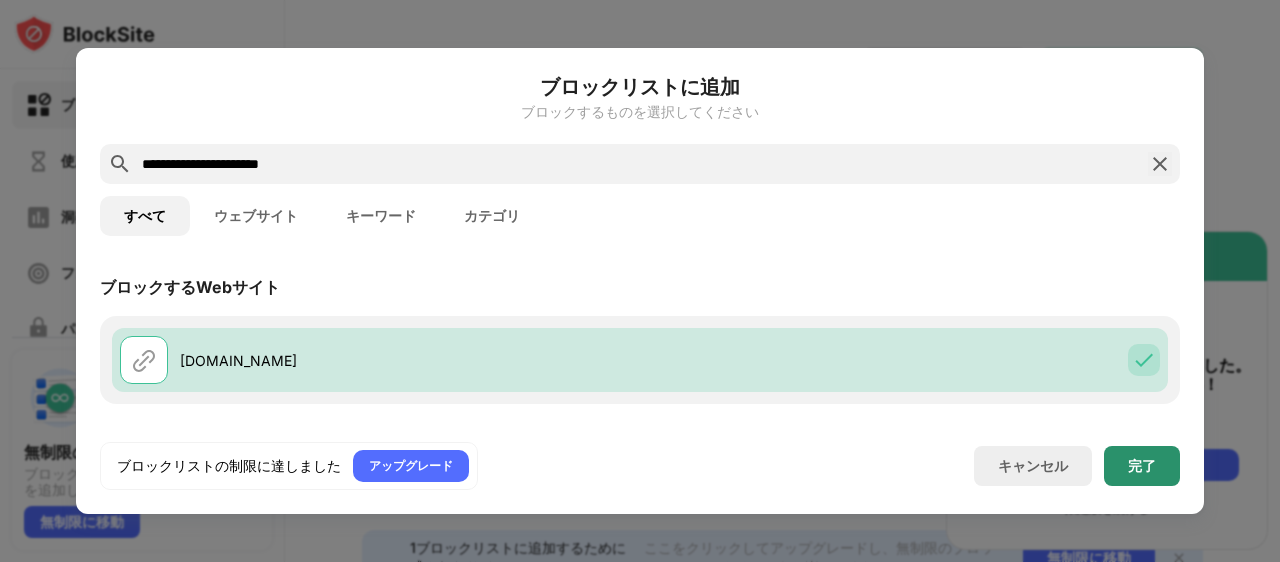 click on "完了" at bounding box center (1142, 465) 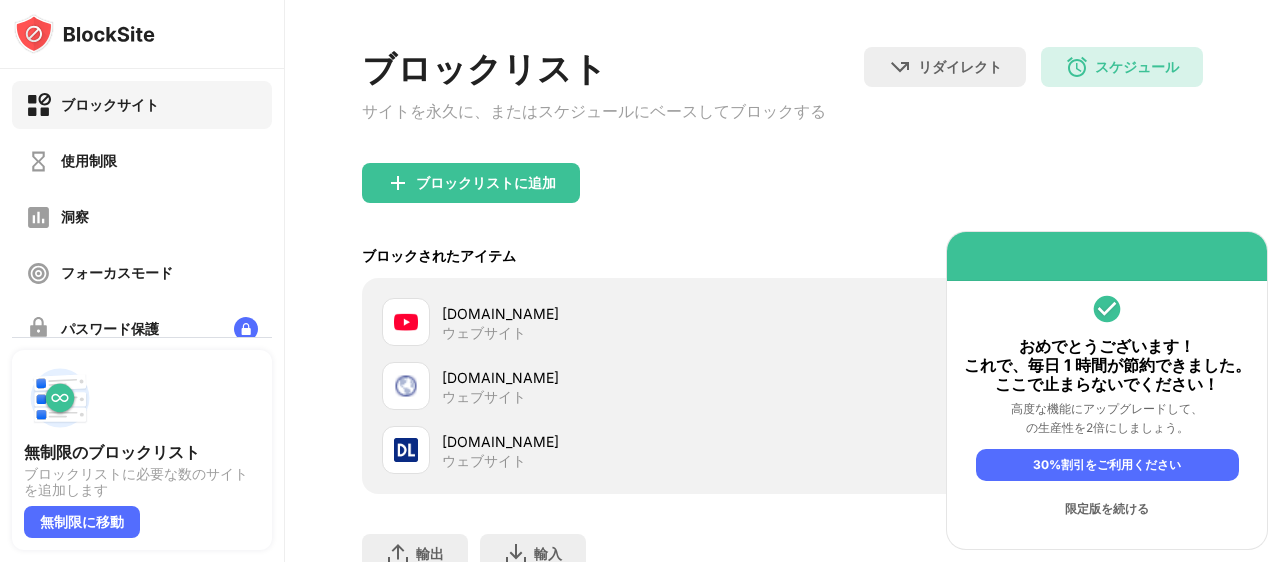 scroll, scrollTop: 178, scrollLeft: 0, axis: vertical 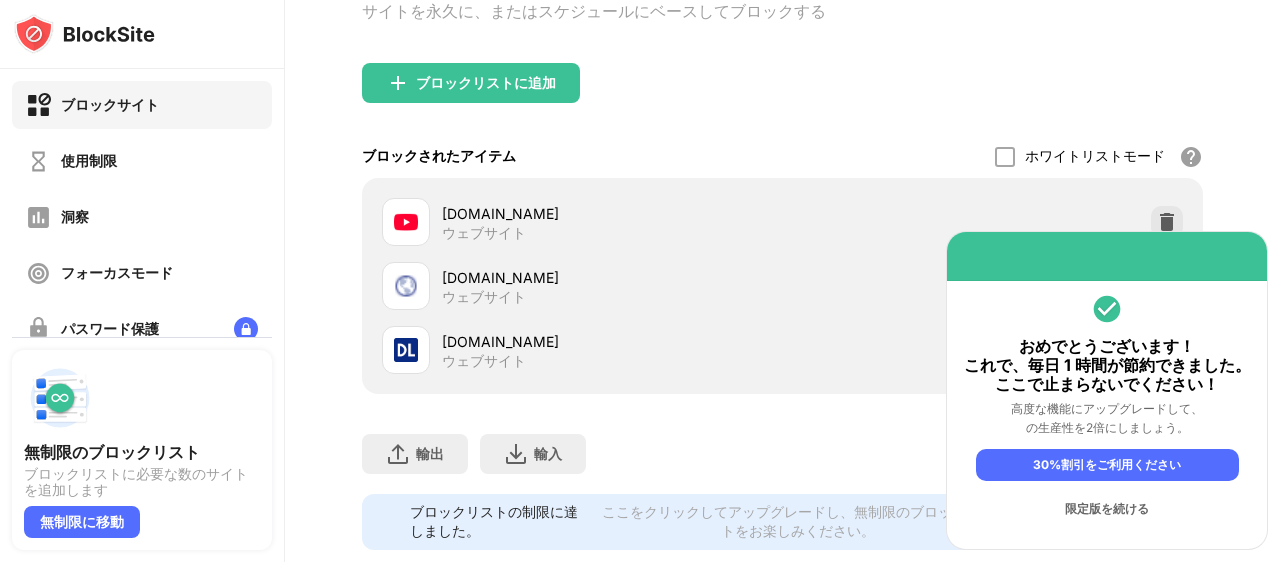 click on "限定版を続ける" at bounding box center (1107, 508) 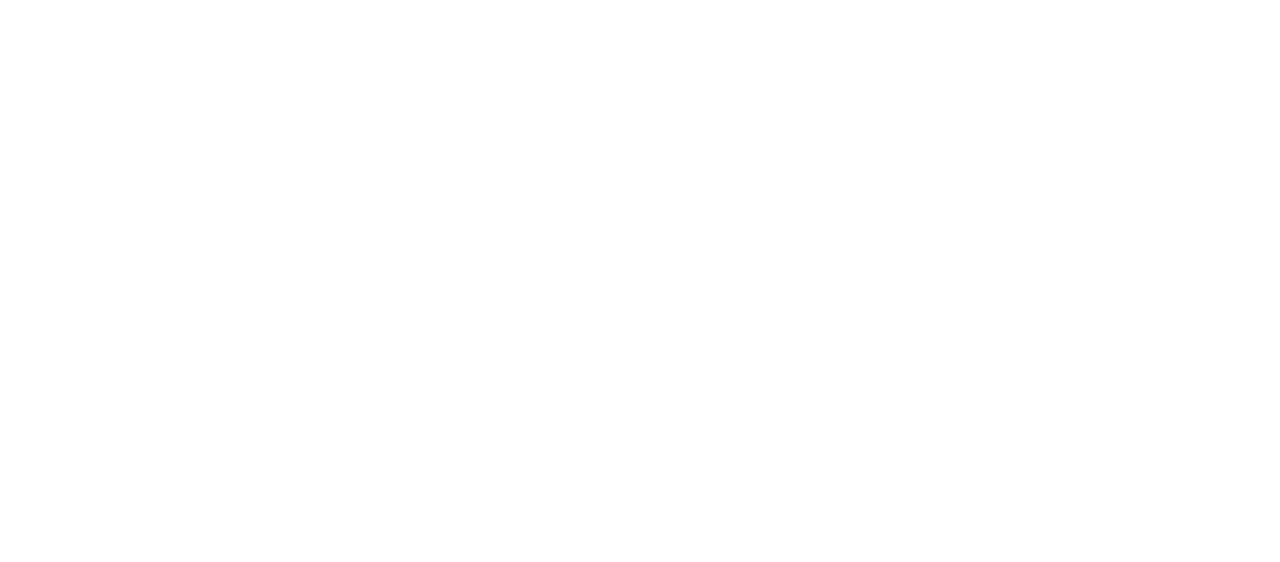 scroll, scrollTop: 0, scrollLeft: 0, axis: both 